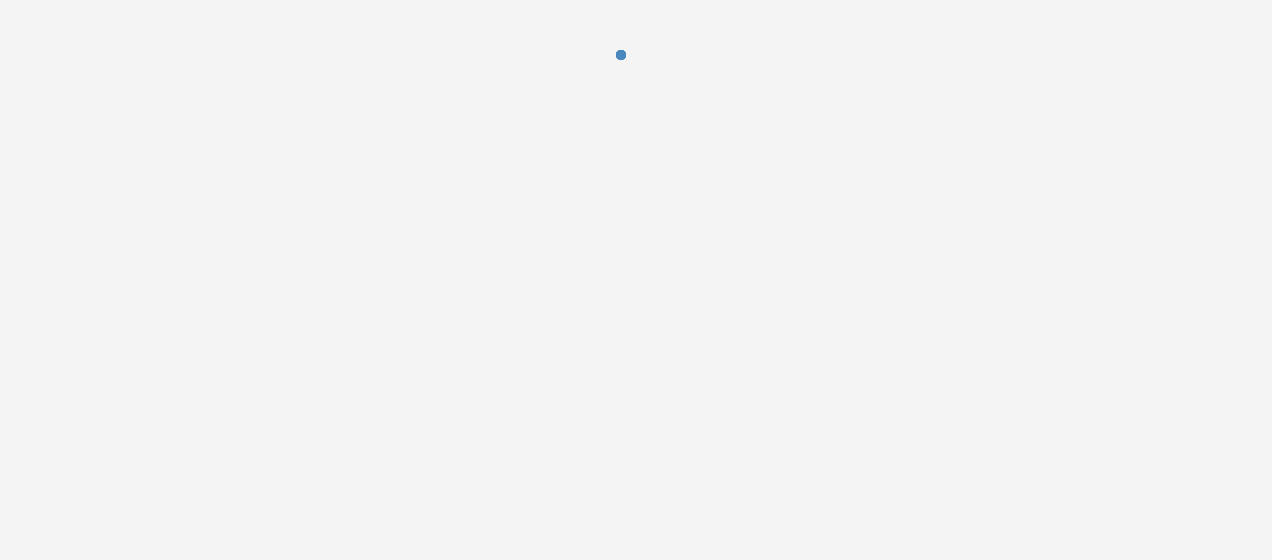scroll, scrollTop: 0, scrollLeft: 0, axis: both 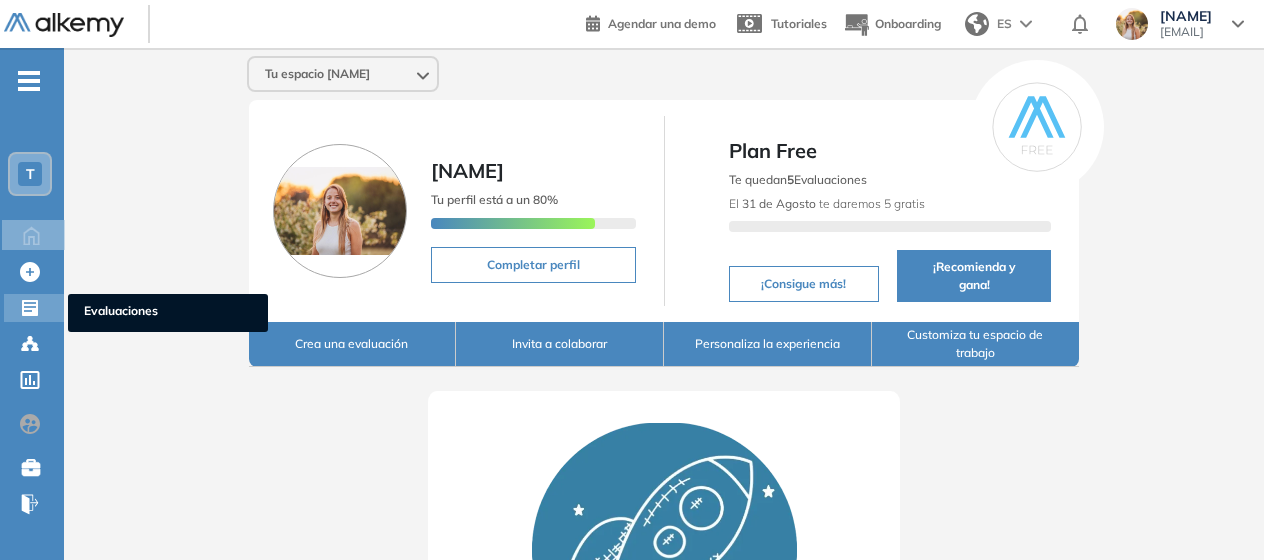 click 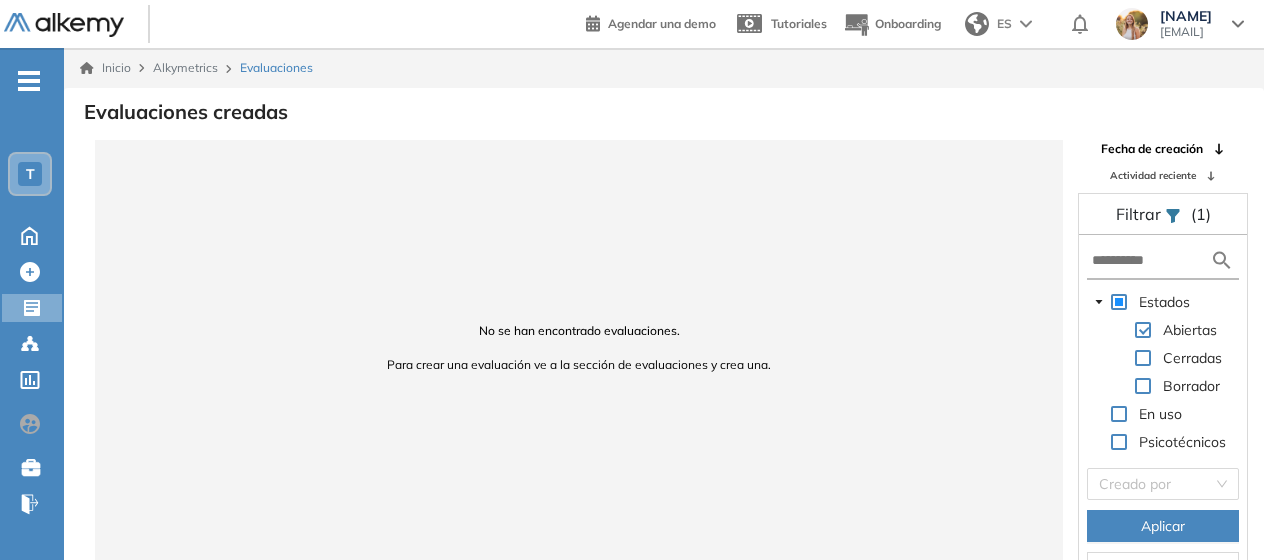 scroll, scrollTop: 0, scrollLeft: 0, axis: both 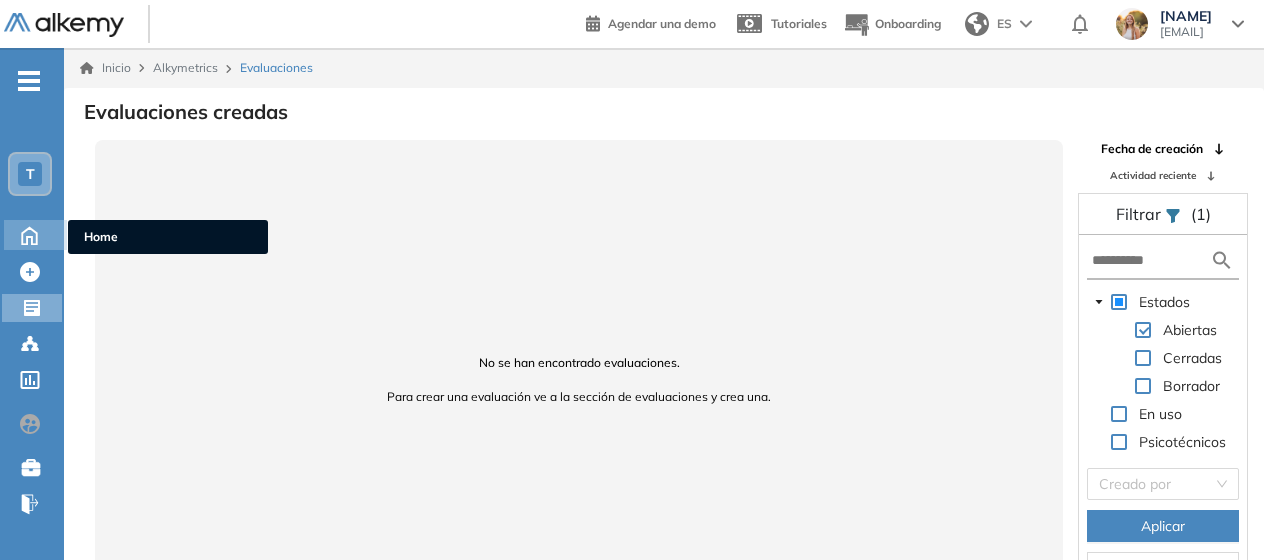click 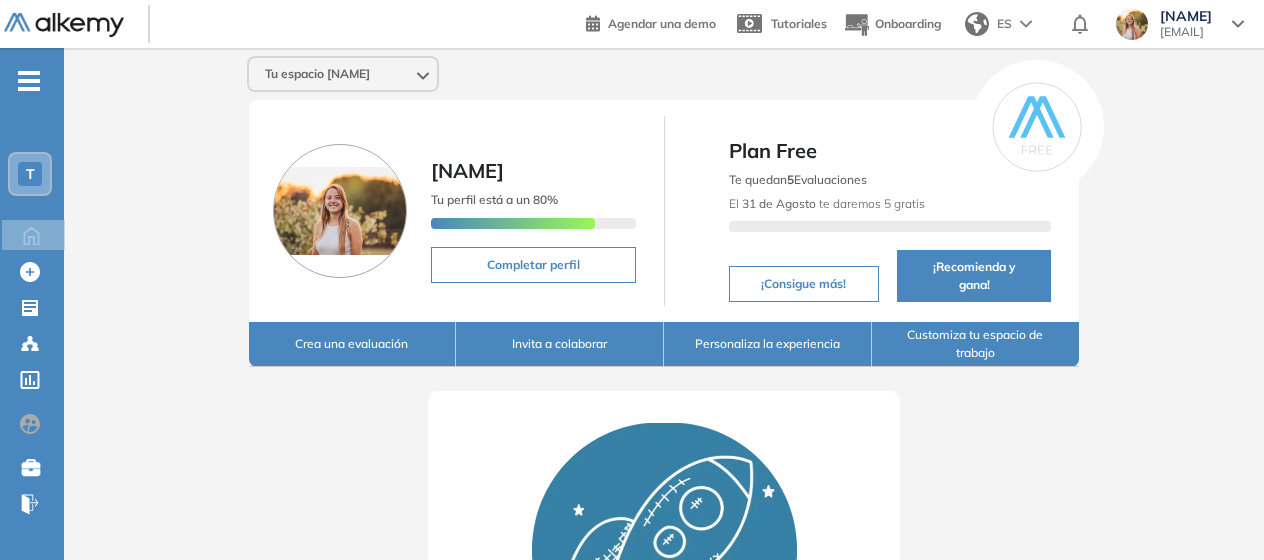 click on "Crea una evaluación" at bounding box center [353, 344] 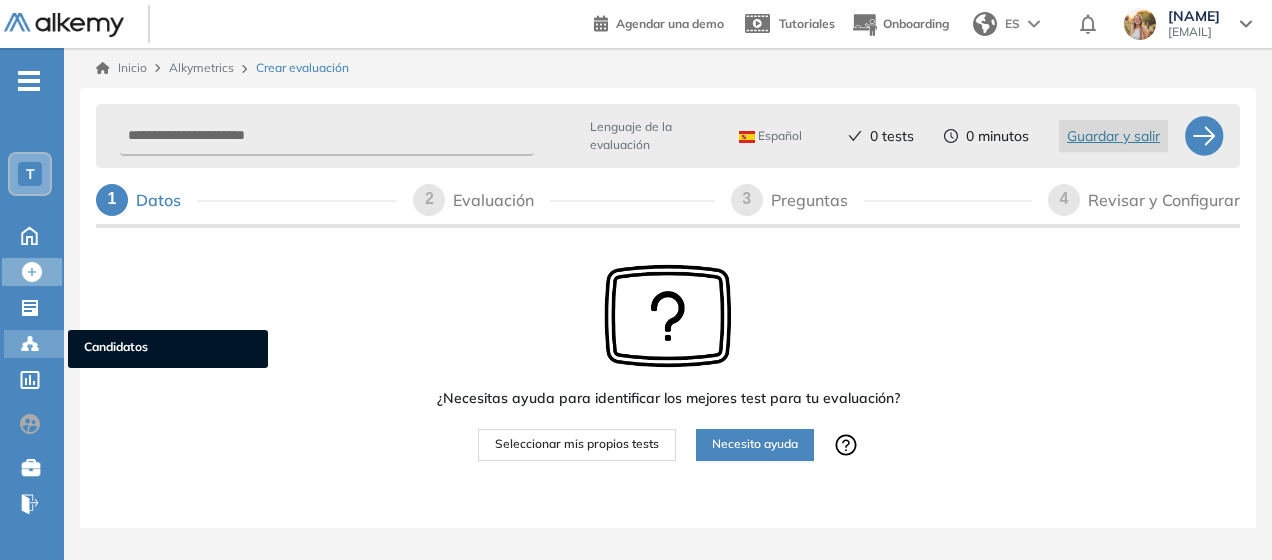 click 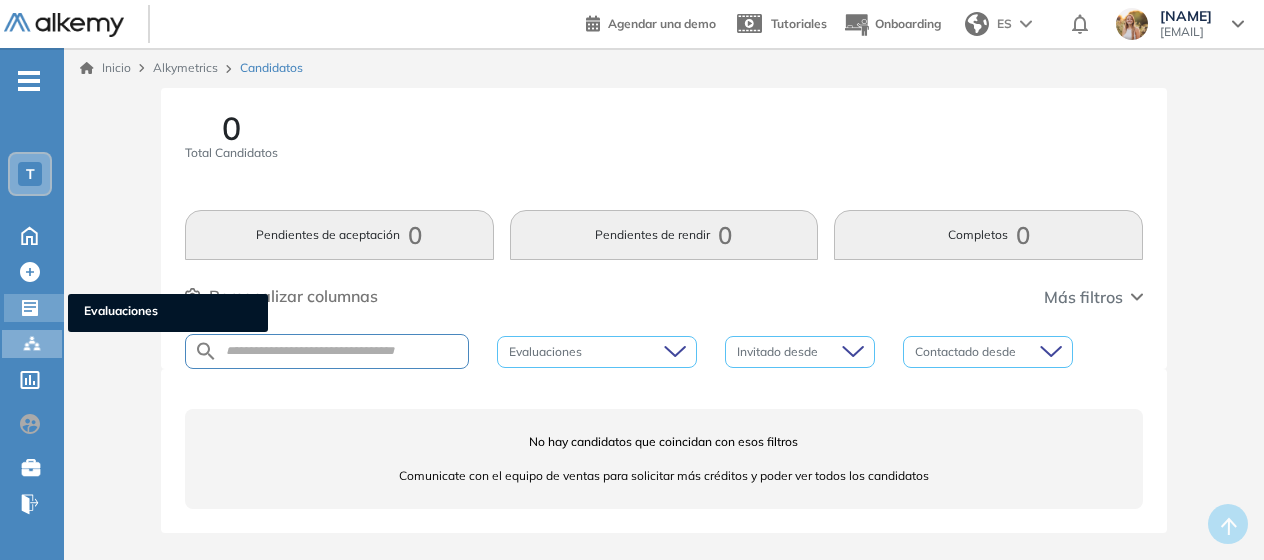 click at bounding box center [32, 306] 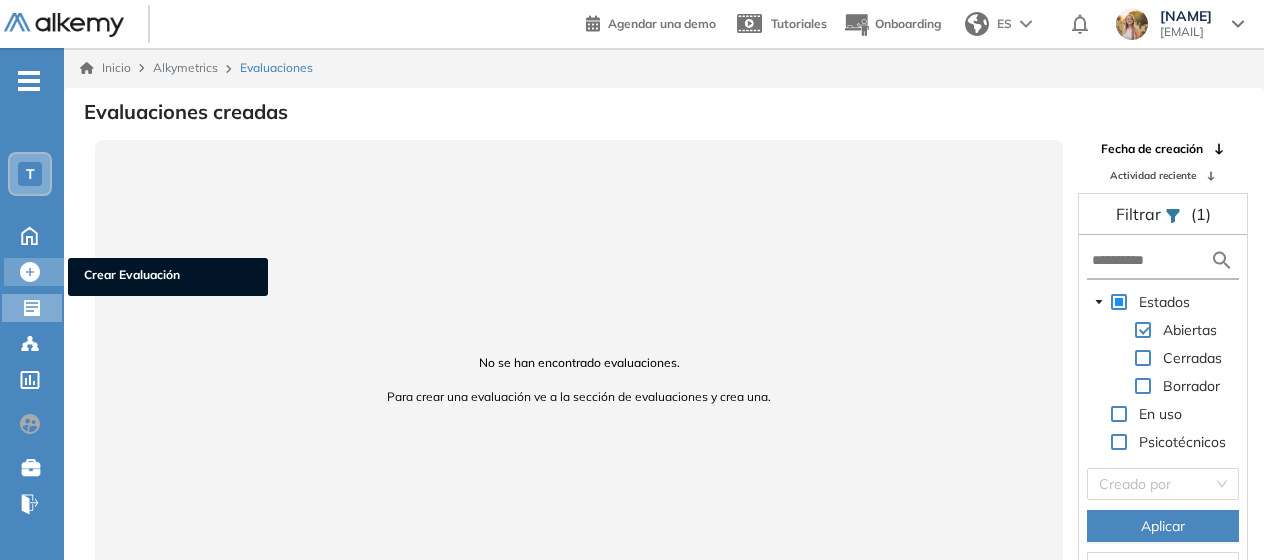 click 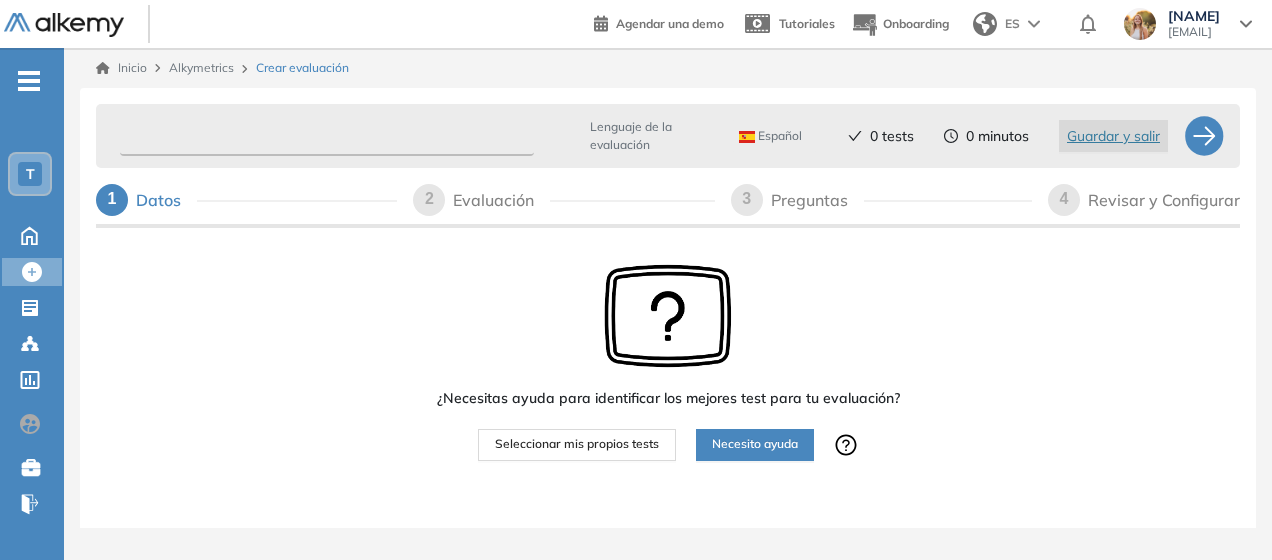 click at bounding box center (327, 136) 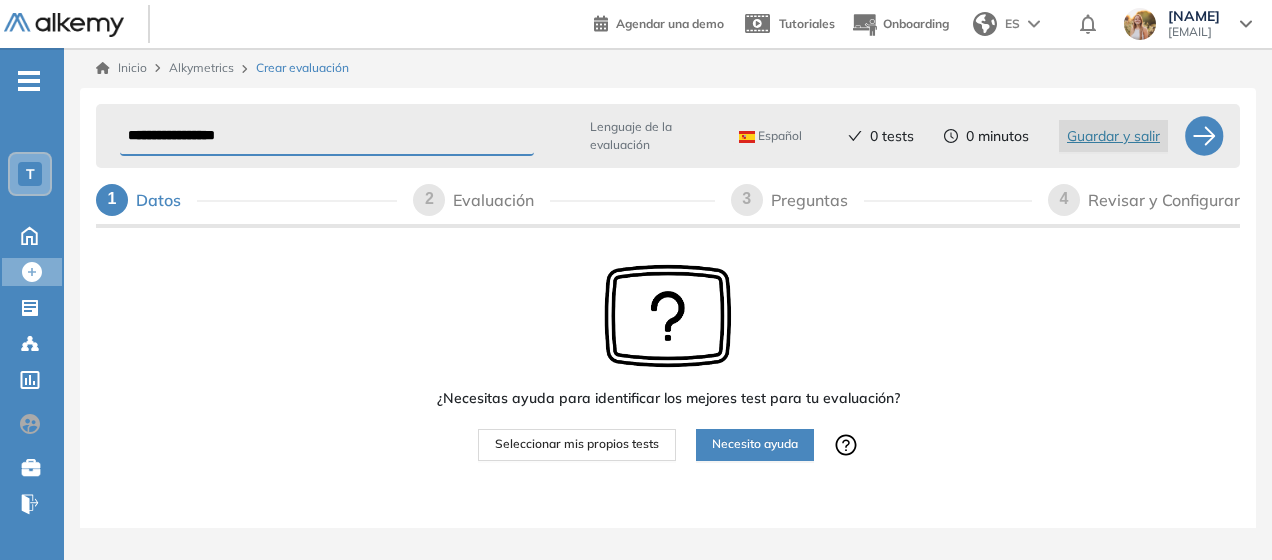 type on "**********" 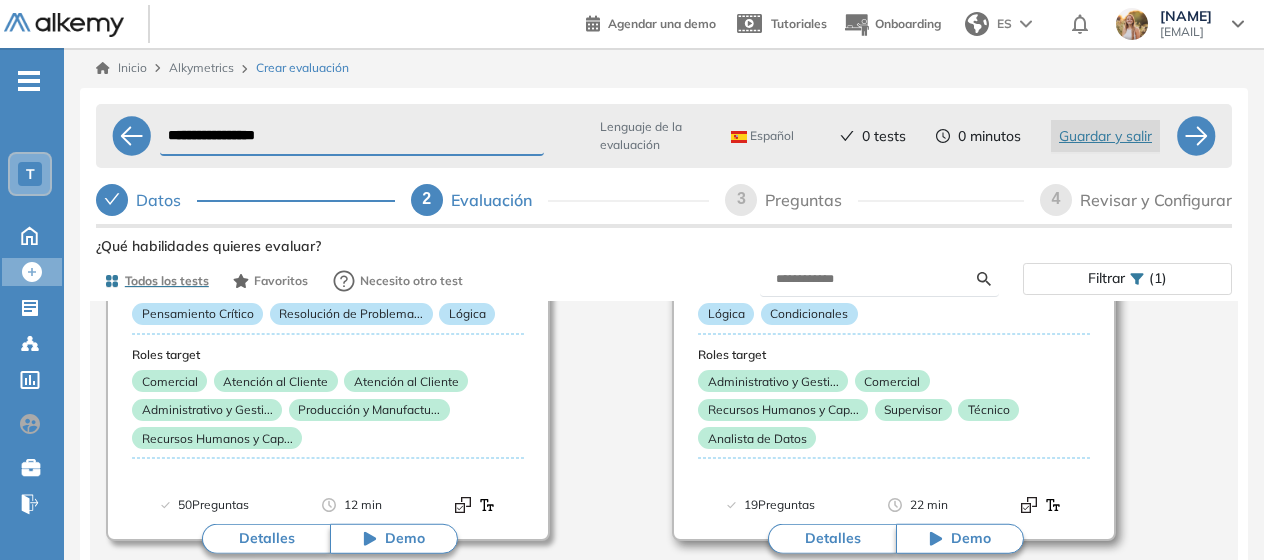 scroll, scrollTop: 0, scrollLeft: 0, axis: both 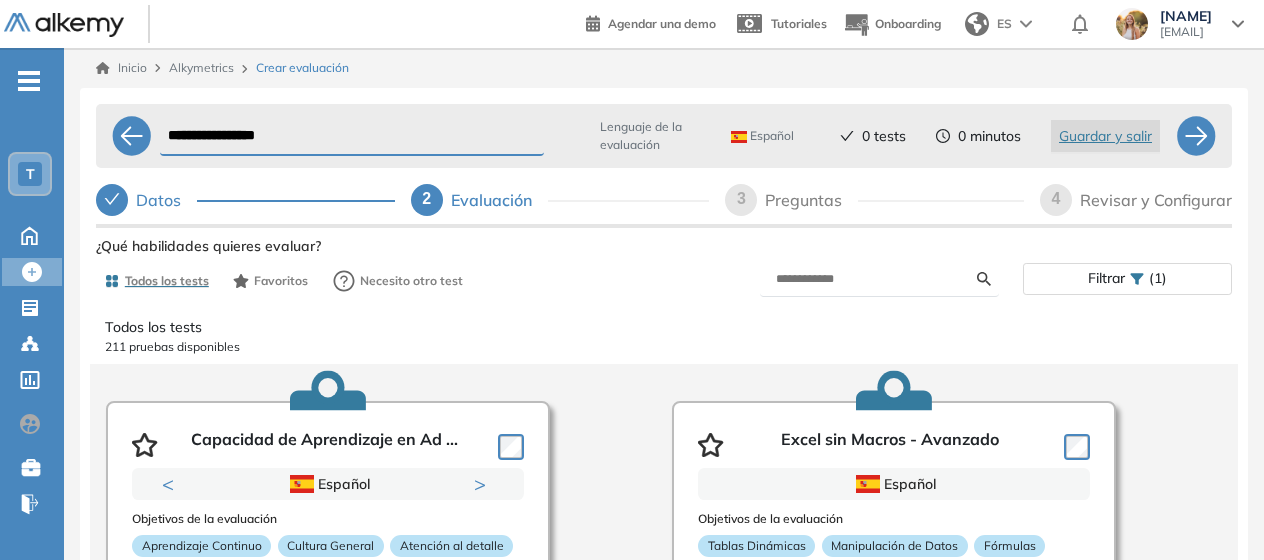 click on "3 Preguntas" at bounding box center [874, 200] 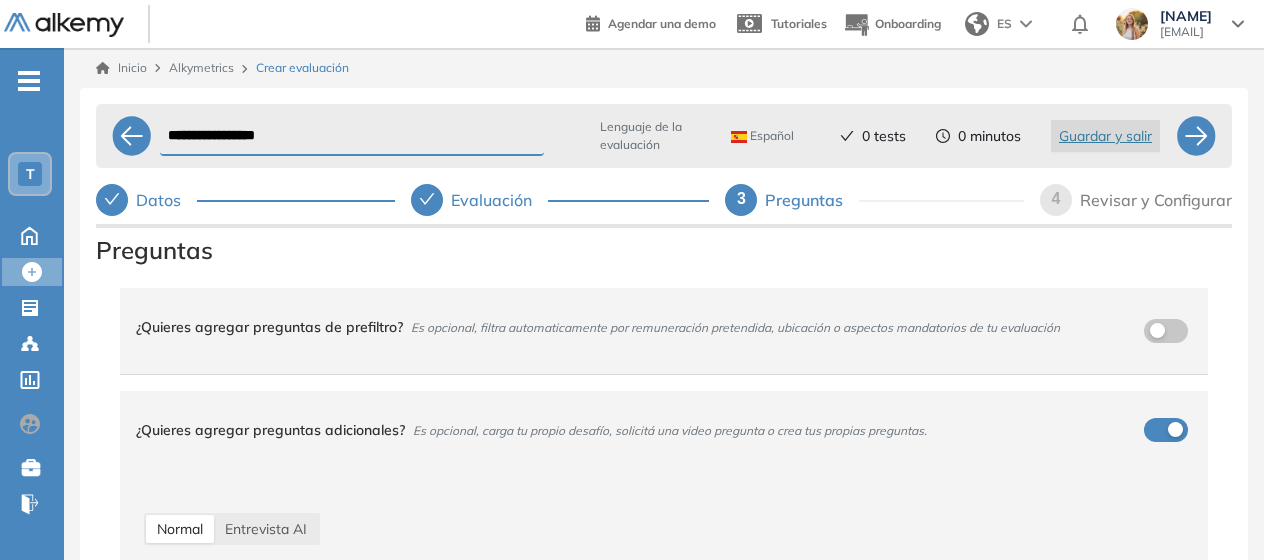 click on "Evaluación" at bounding box center [560, 200] 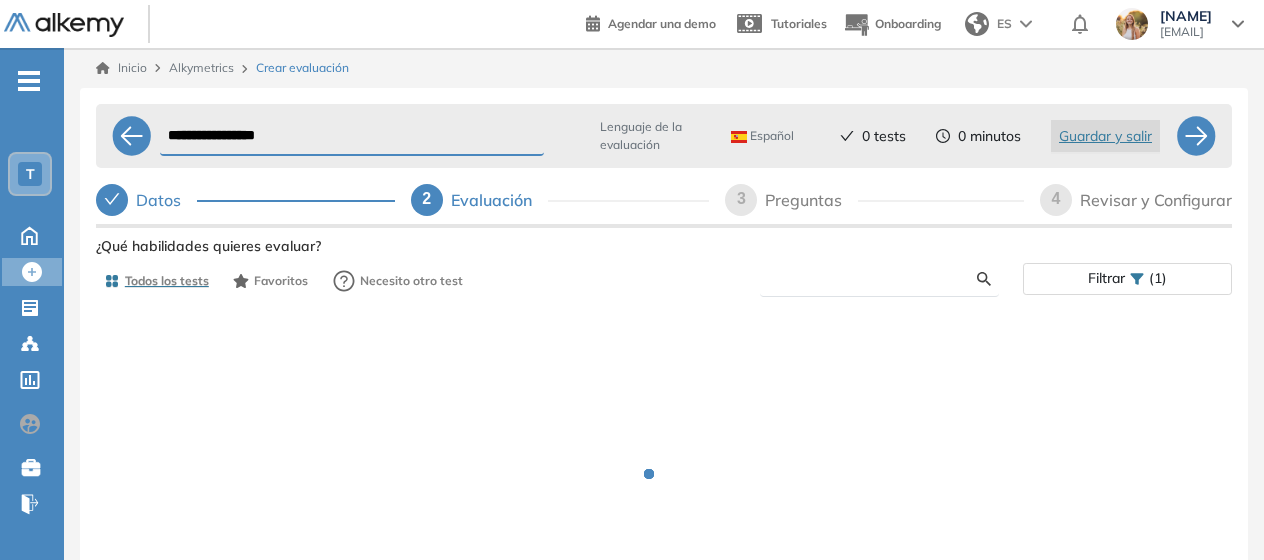 click at bounding box center [877, 279] 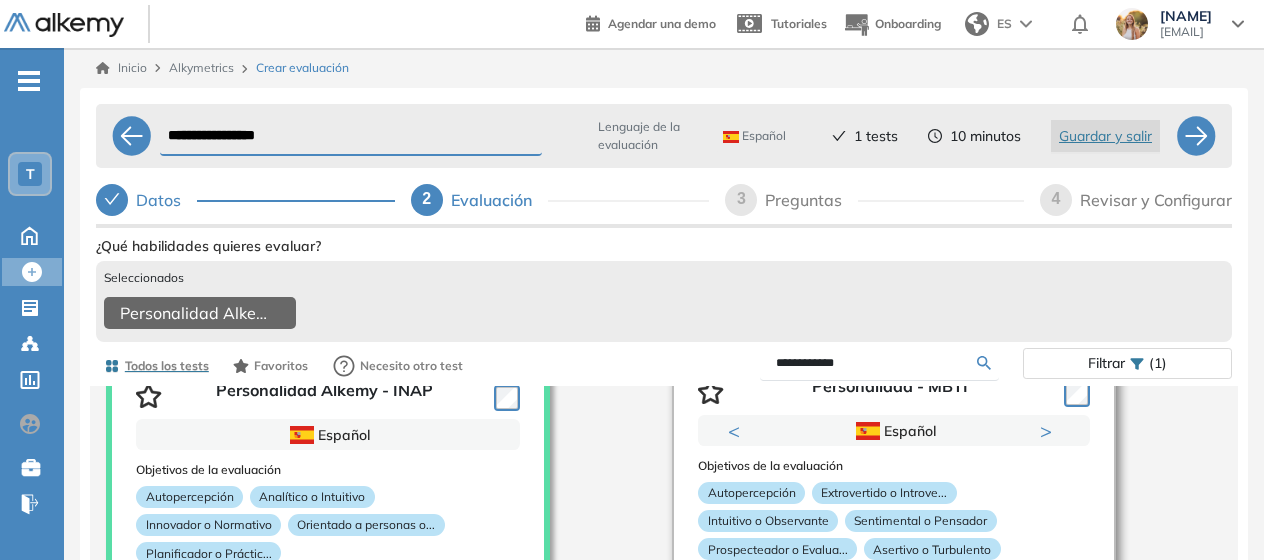 scroll, scrollTop: 37, scrollLeft: 0, axis: vertical 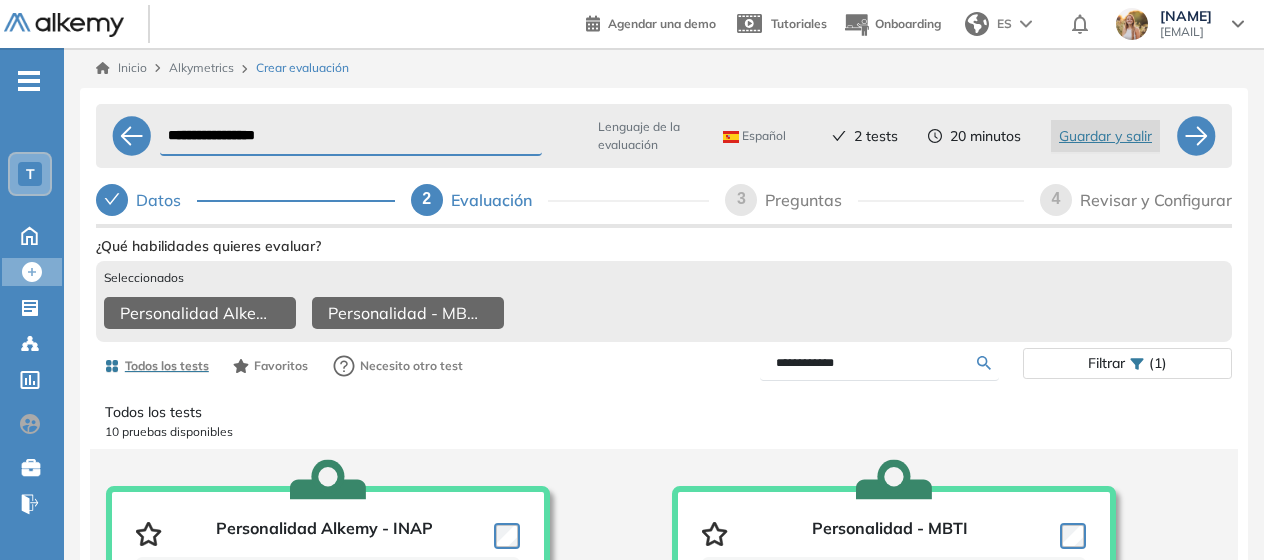 click on "**********" at bounding box center (877, 363) 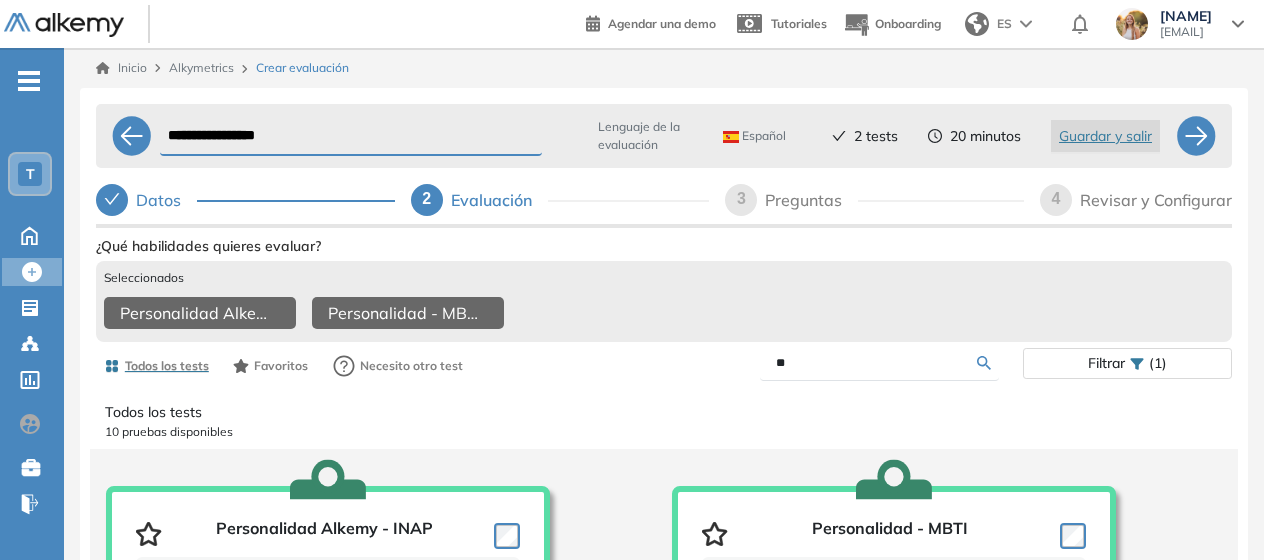 type on "*" 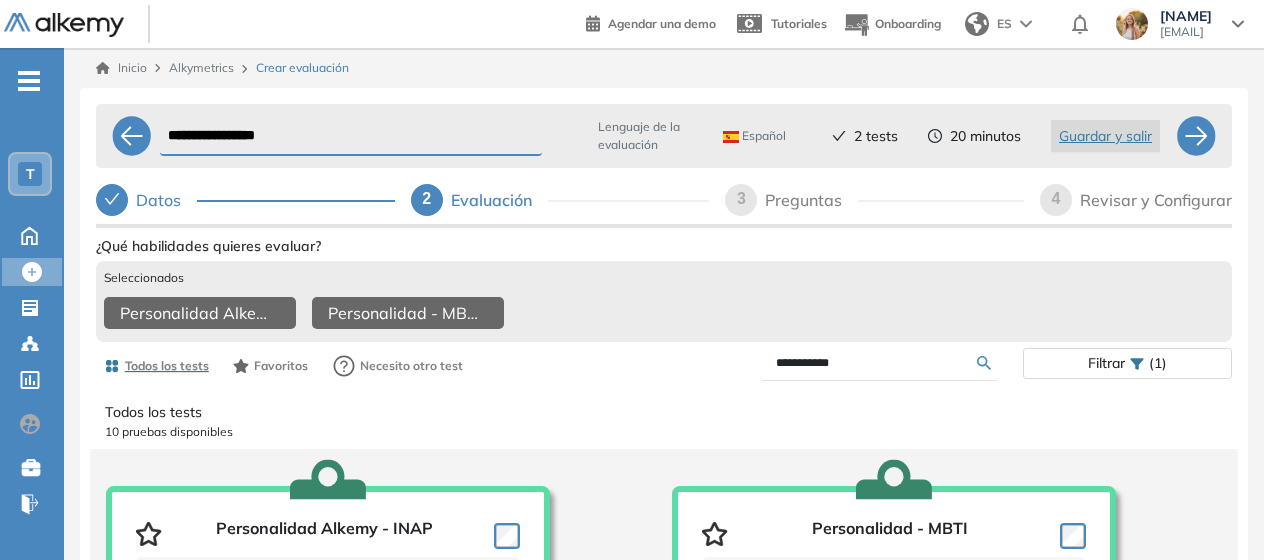 type on "**********" 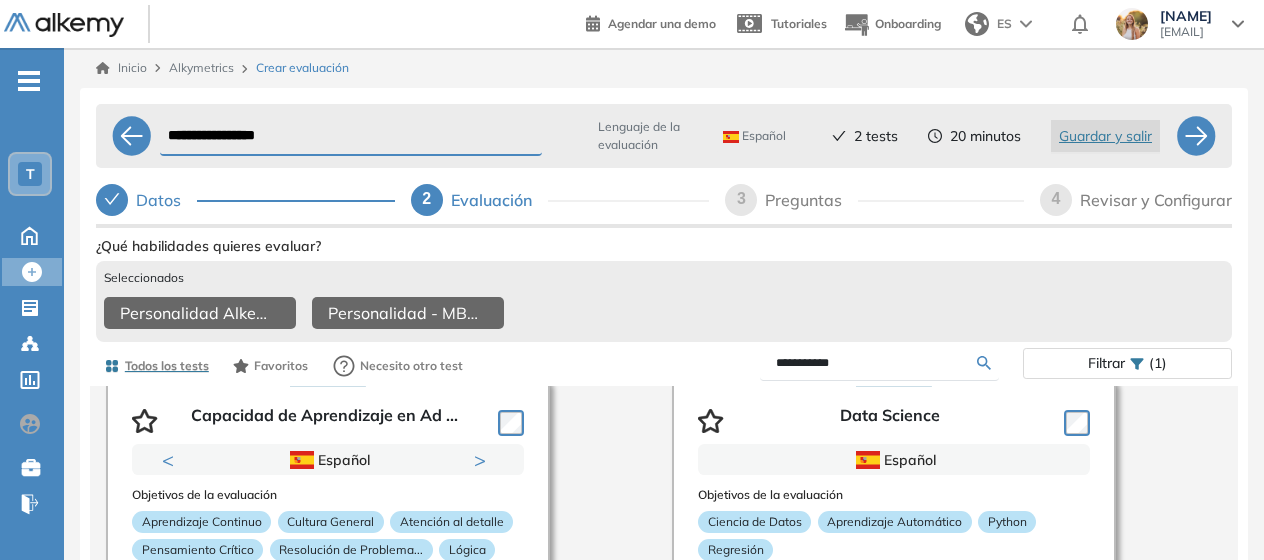 scroll, scrollTop: 108, scrollLeft: 0, axis: vertical 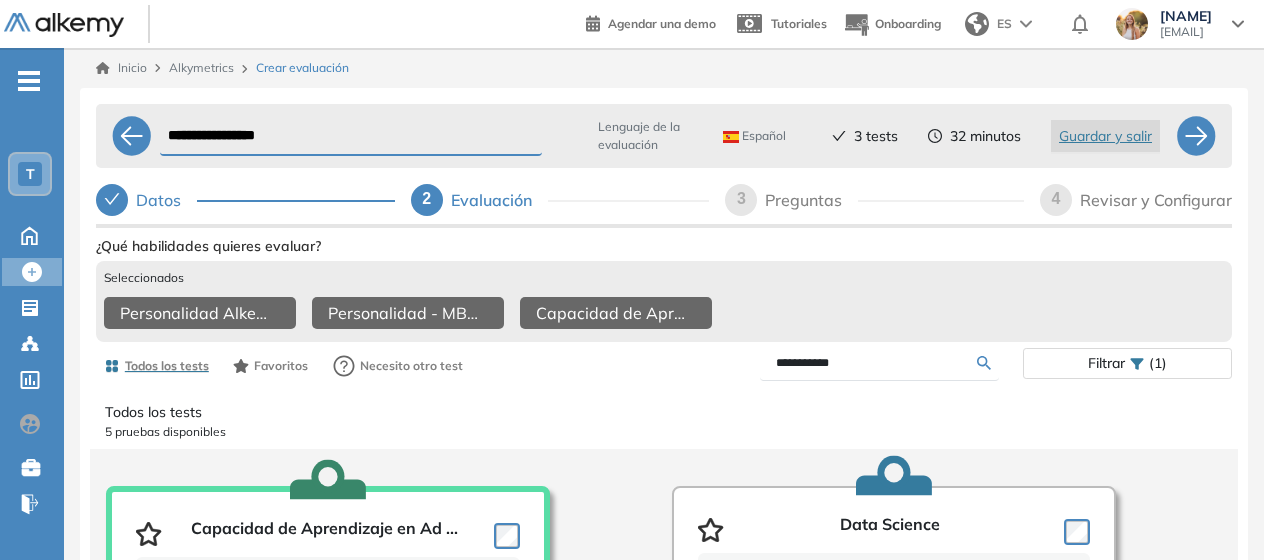 click on "**********" at bounding box center (880, 363) 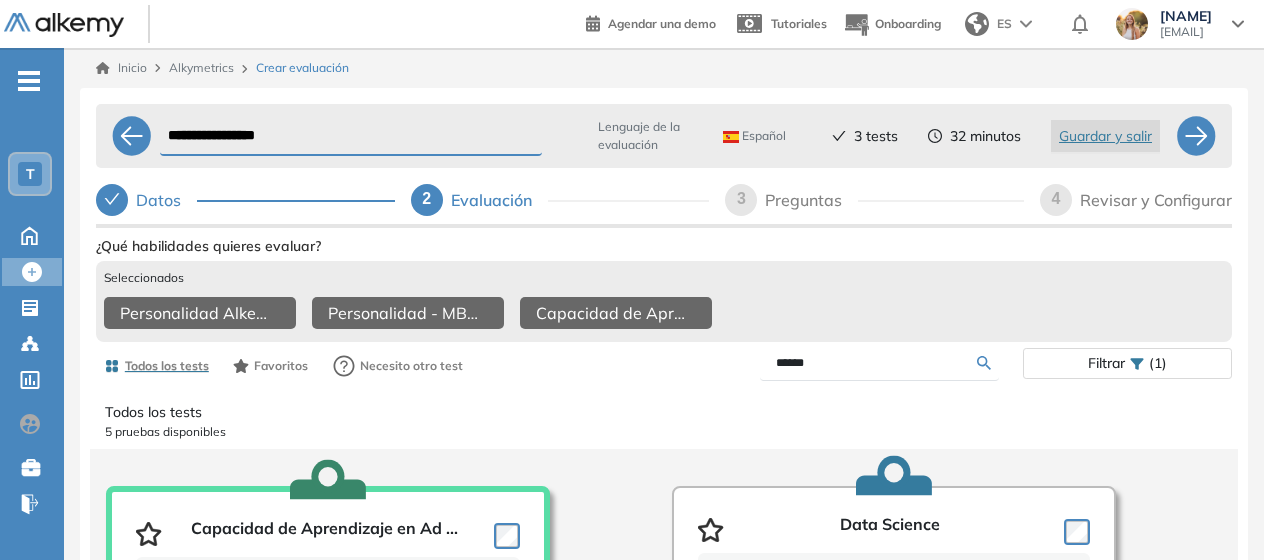 type on "******" 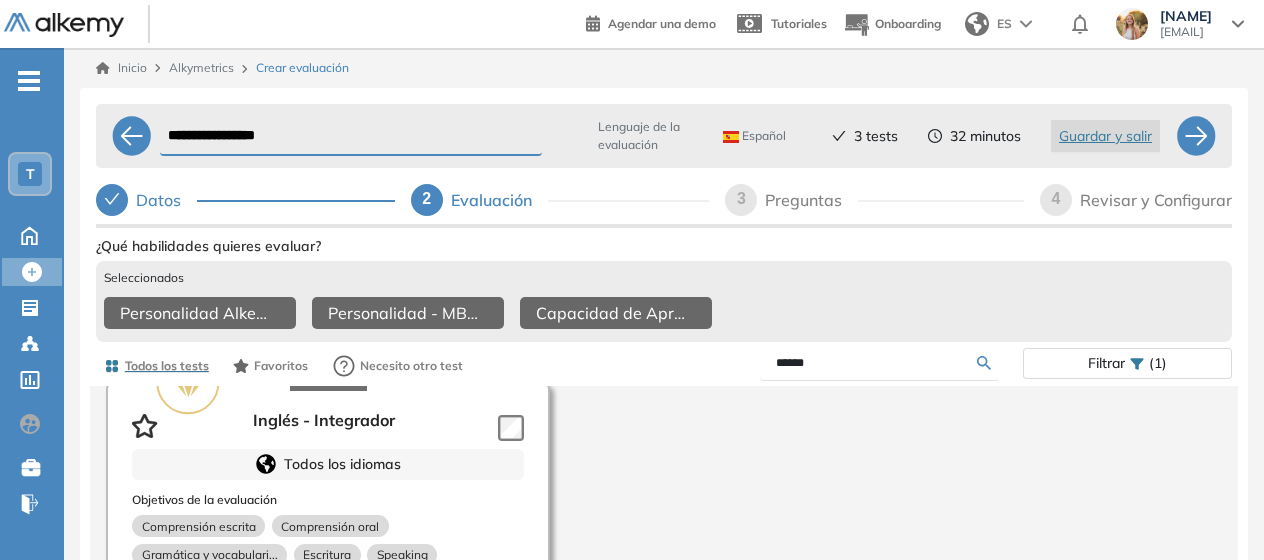 scroll, scrollTop: 568, scrollLeft: 0, axis: vertical 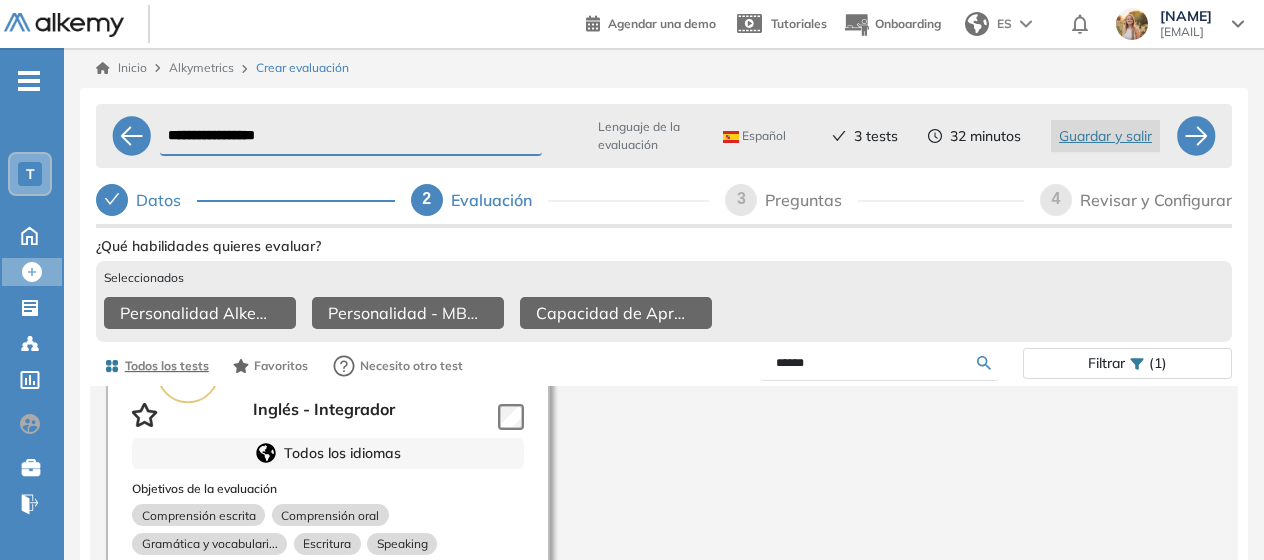 click on "Inglés - Integrador  Todos los idiomas Objetivos de la evaluación Comprensión escrita Comprensión oral Gramática y vocabulari... Escritura Speaking Roles target Administrativo y Gesti... Atención al Cliente Comercial Producción y Manufactu... Recursos Humanos y Cap... Salud, Medicina y Farm... Estadísticas +10000 Candidatos Puntuación 0 10 20 30 40 50 60 70 80 90 100 Promedio Creado por Equipo Pedagógico Alkemy Alkemy cuenta con un equipo compuesto por Licenciados en Educación, Psicopedagogía y Psicología, así... Usado por 23  Preguntas 27 min Detalles Demo" at bounding box center [381, 552] 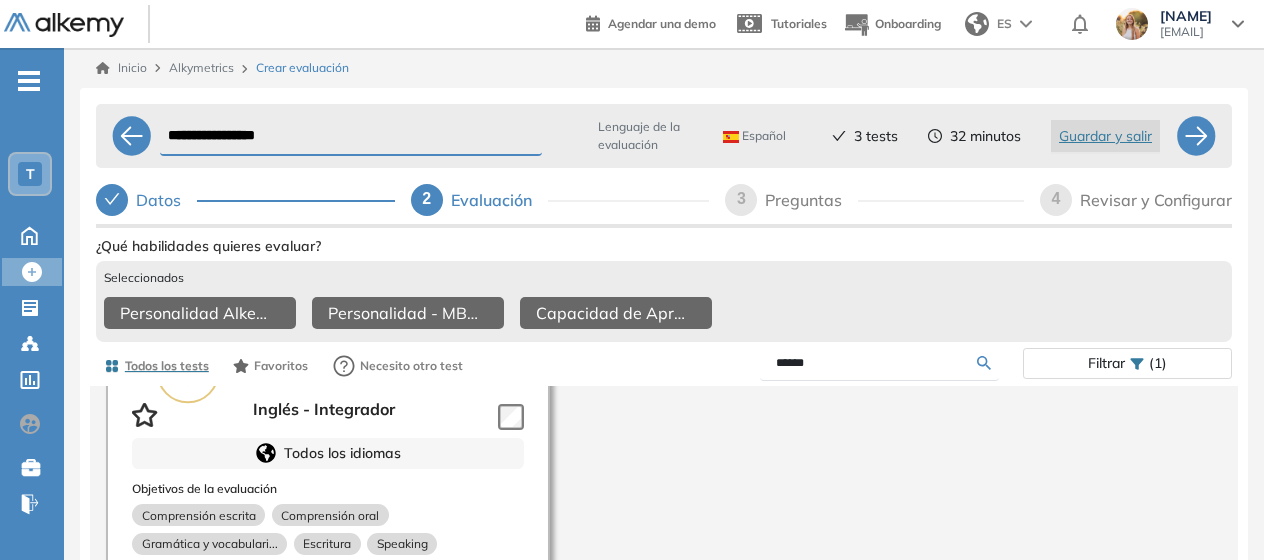 scroll, scrollTop: 496, scrollLeft: 0, axis: vertical 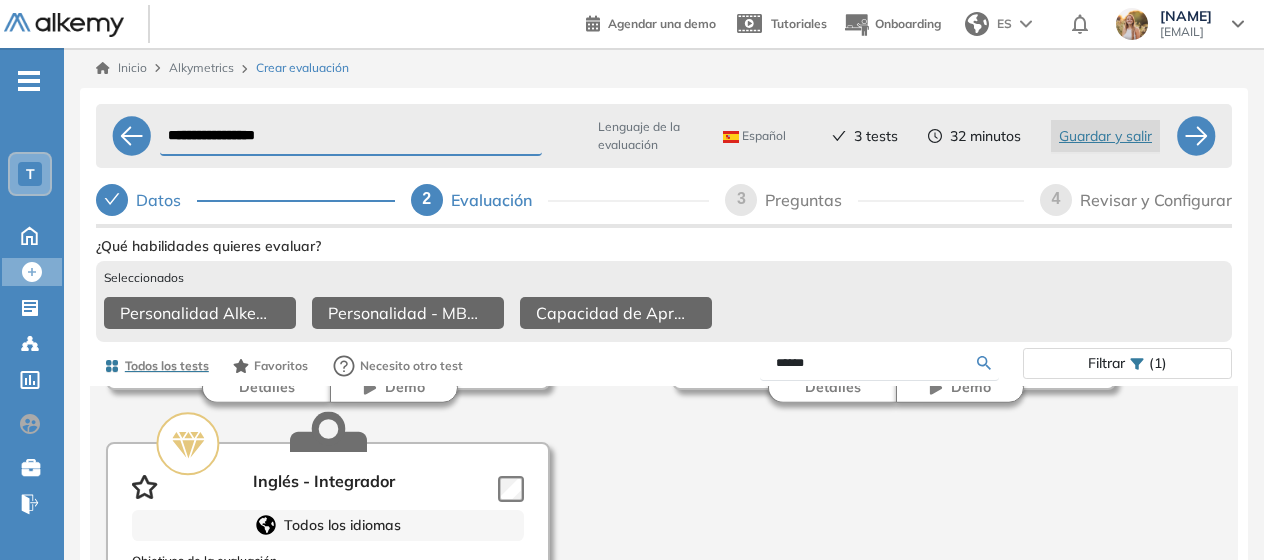 click on "Inglés - Integrador  Todos los idiomas Objetivos de la evaluación Comprensión escrita Comprensión oral Gramática y vocabulari... Escritura Speaking Roles target Administrativo y Gesti... Atención al Cliente Comercial Producción y Manufactu... Recursos Humanos y Cap... Salud, Medicina y Farm... Estadísticas +10000 Candidatos Puntuación 0 10 20 30 40 50 60 70 80 90 100 Promedio Creado por Equipo Pedagógico Alkemy Alkemy cuenta con un equipo compuesto por Licenciados en Educación, Psicopedagogía y Psicología, así... Usado por 23  Preguntas 27 min Detalles Demo" at bounding box center (381, 624) 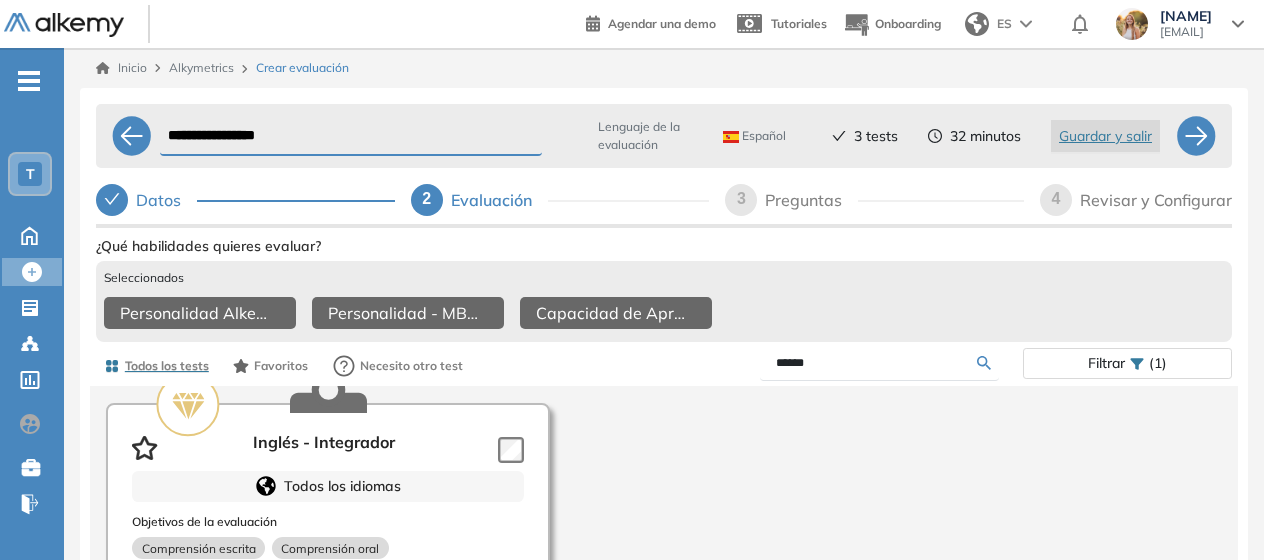 click on "Inglés - Integrador  Todos los idiomas Objetivos de la evaluación Comprensión escrita Comprensión oral Gramática y vocabulari... Escritura Speaking Roles target Administrativo y Gesti... Atención al Cliente Comercial Producción y Manufactu... Recursos Humanos y Cap... Salud, Medicina y Farm... Estadísticas +10000 Candidatos Puntuación 0 10 20 30 40 50 60 70 80 90 100 Promedio Creado por Equipo Pedagógico Alkemy Alkemy cuenta con un equipo compuesto por Licenciados en Educación, Psicopedagogía y Psicología, así... Usado por 23  Preguntas 27 min Detalles Demo" at bounding box center [381, 585] 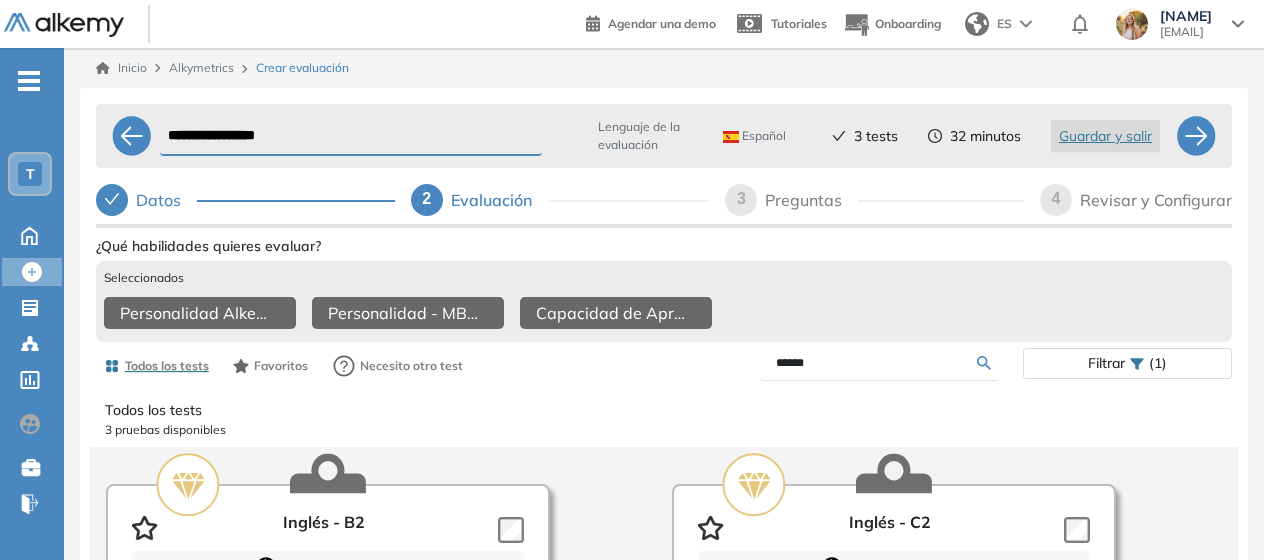scroll, scrollTop: 1, scrollLeft: 0, axis: vertical 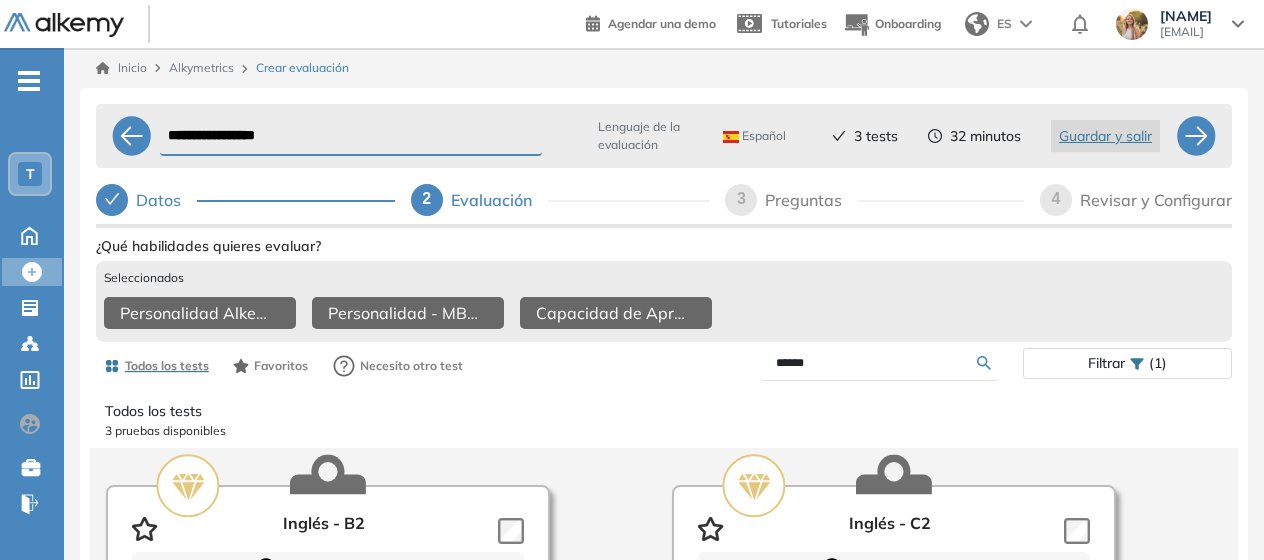 click on "Inglés - B2  Todos los idiomas Objetivos de la evaluación Comprensión escrita Comprensión oral Gramática y vocabulari... Escritura Speaking Roles target Administrativo y Gesti... Atención al Cliente Comercial Producción y Manufactu... Recursos Humanos y Cap... Salud, Medicina y Farm... Estadísticas +100 Candidatos 71% Puntaje promedio < 100% A1 -sad Creado por Equipo Pedagógico Alkemy Alkemy cuenta con un equipo compuesto por Licenciados en Educación, Psicopedagogía y Psicología, así... Usado por 17  Preguntas 18 min Detalles Demo" at bounding box center (381, 666) 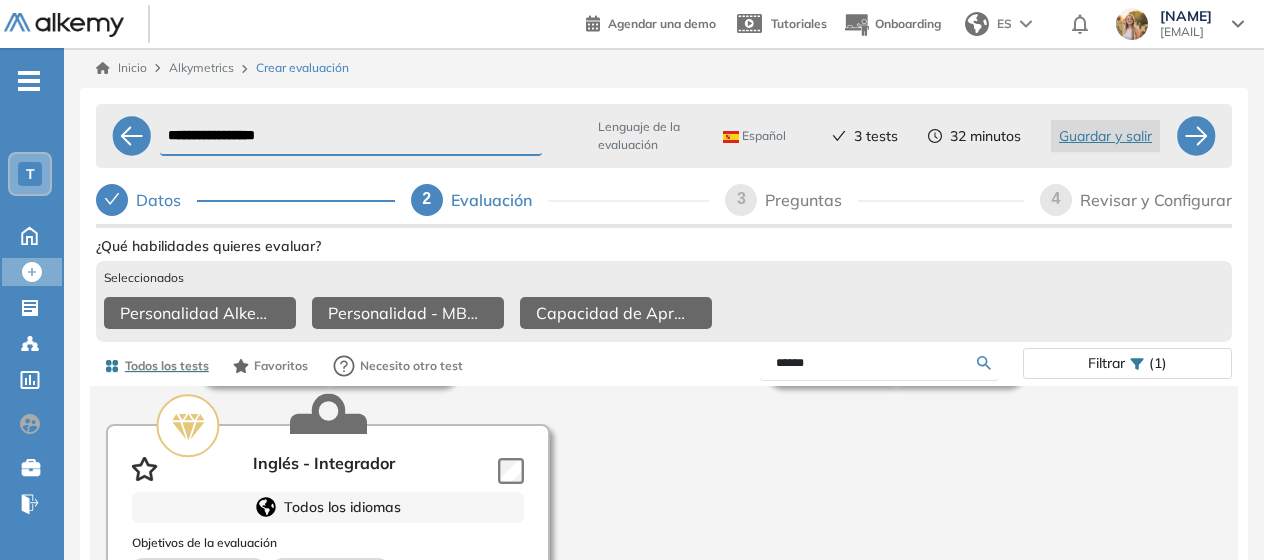 scroll, scrollTop: 518, scrollLeft: 0, axis: vertical 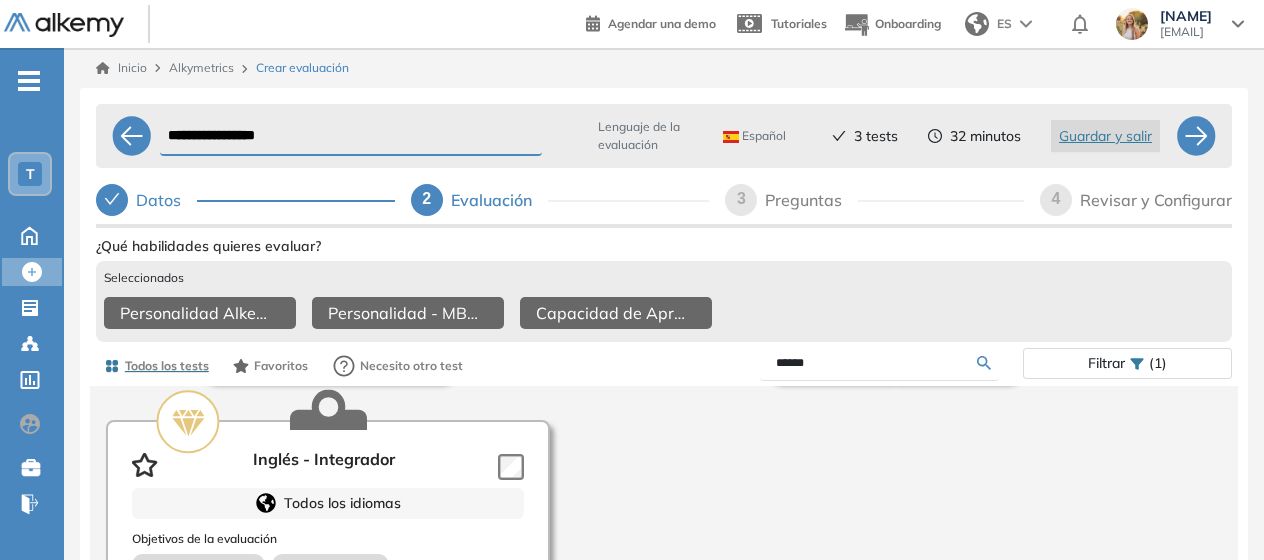click on "Inglés - Integrador  Todos los idiomas Objetivos de la evaluación Comprensión escrita Comprensión oral Gramática y vocabulari... Escritura Speaking Roles target Administrativo y Gesti... Atención al Cliente Comercial Producción y Manufactu... Recursos Humanos y Cap... Salud, Medicina y Farm... Estadísticas +10000 Candidatos Puntuación 0 10 20 30 40 50 60 70 80 90 100 Promedio Creado por Equipo Pedagógico Alkemy Alkemy cuenta con un equipo compuesto por Licenciados en Educación, Psicopedagogía y Psicología, así... Usado por 23  Preguntas 27 min Detalles Demo" at bounding box center [381, 602] 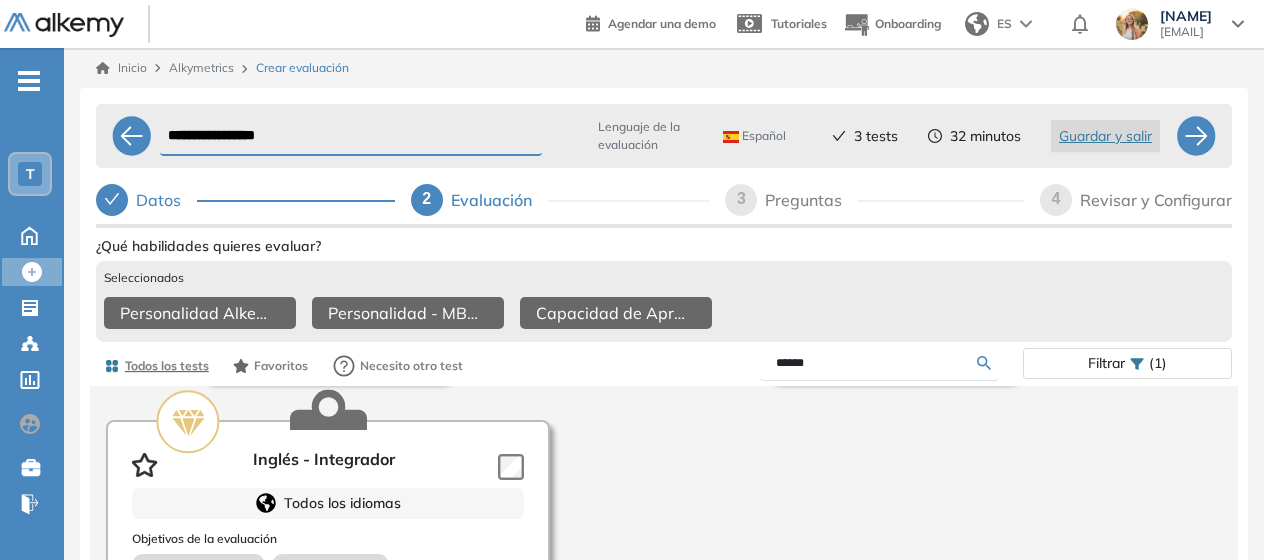 click on "Inglés - Integrador  Todos los idiomas Objetivos de la evaluación Comprensión escrita Comprensión oral Gramática y vocabulari... Escritura Speaking Roles target Administrativo y Gesti... Atención al Cliente Comercial Producción y Manufactu... Recursos Humanos y Cap... Salud, Medicina y Farm... Estadísticas +10000 Candidatos Puntuación 0 10 20 30 40 50 60 70 80 90 100 Promedio Creado por Equipo Pedagógico Alkemy Alkemy cuenta con un equipo compuesto por Licenciados en Educación, Psicopedagogía y Psicología, así... Usado por 23  Preguntas 27 min Detalles Demo" at bounding box center (381, 602) 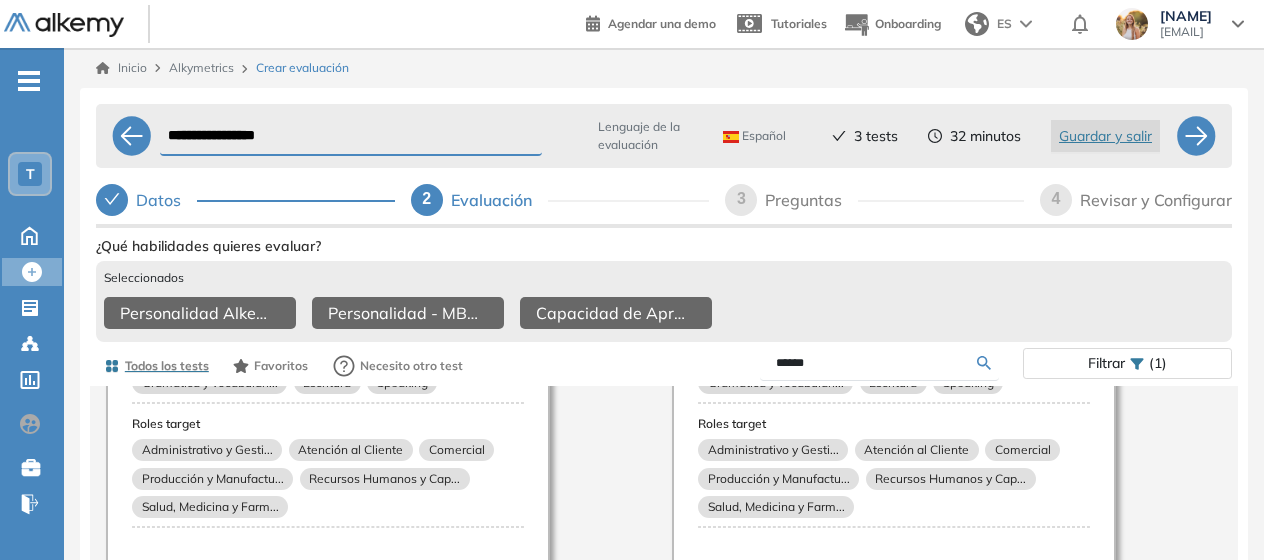 scroll, scrollTop: 262, scrollLeft: 0, axis: vertical 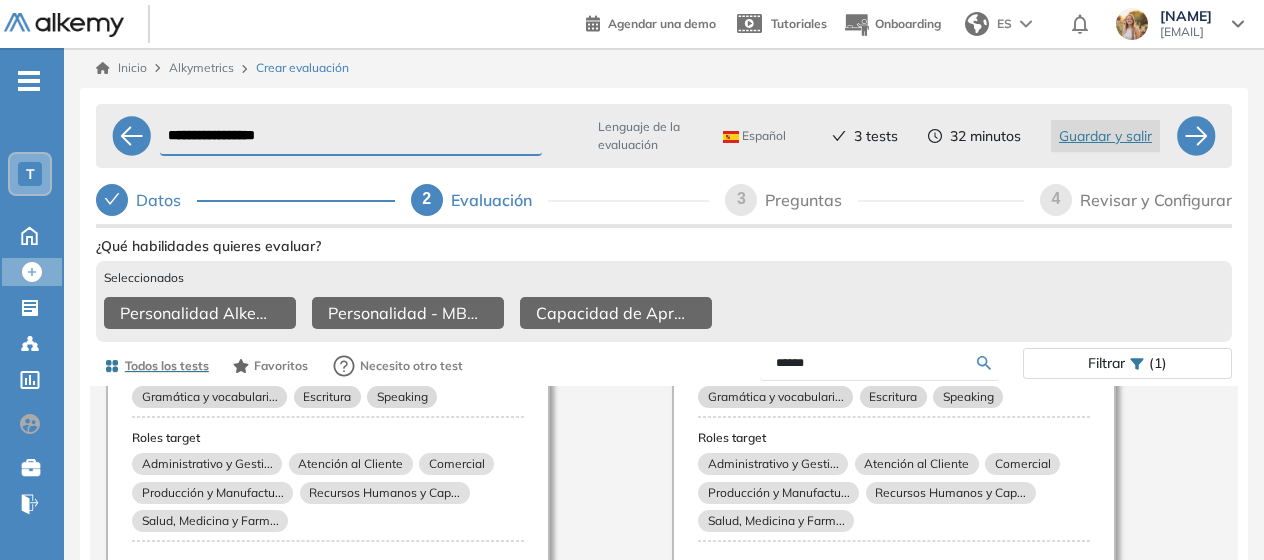 click on "******" at bounding box center (877, 363) 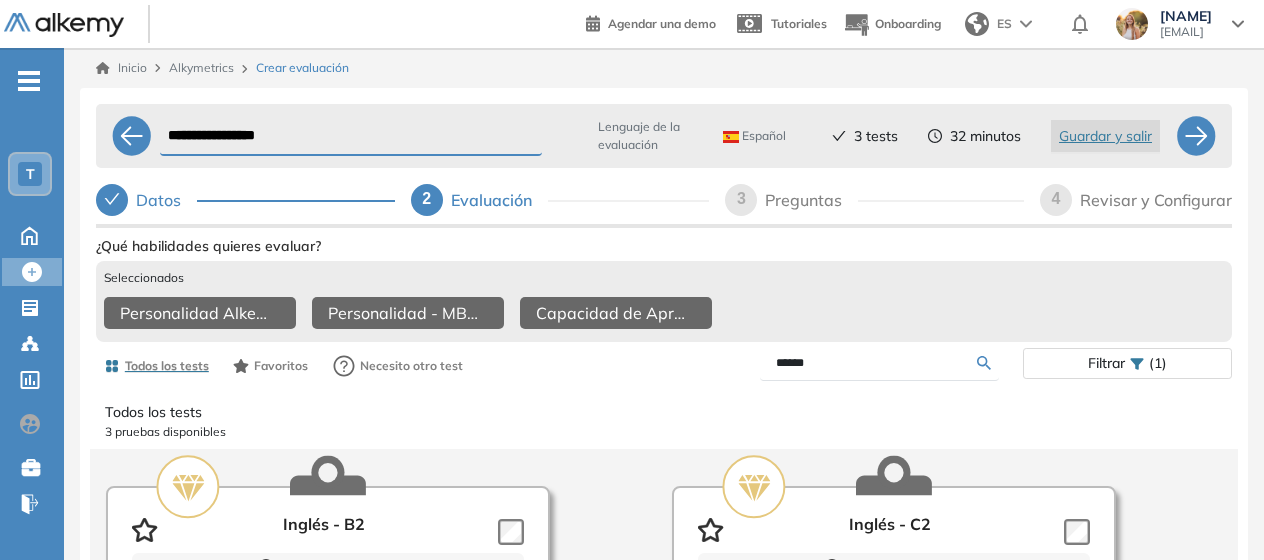 scroll, scrollTop: 84, scrollLeft: 0, axis: vertical 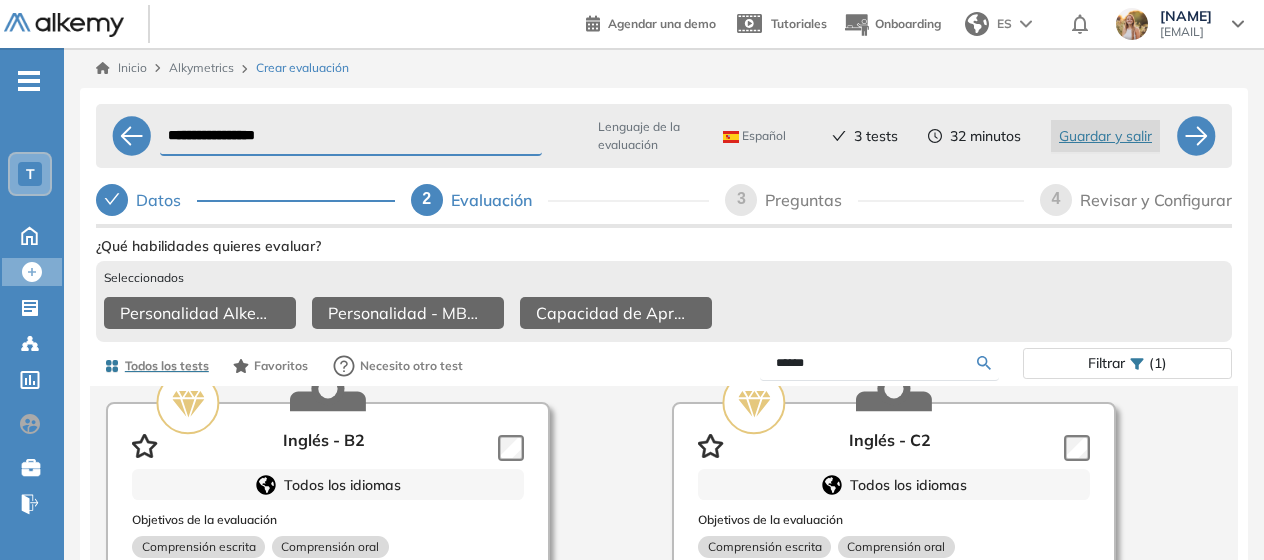 drag, startPoint x: 822, startPoint y: 367, endPoint x: 734, endPoint y: 372, distance: 88.14193 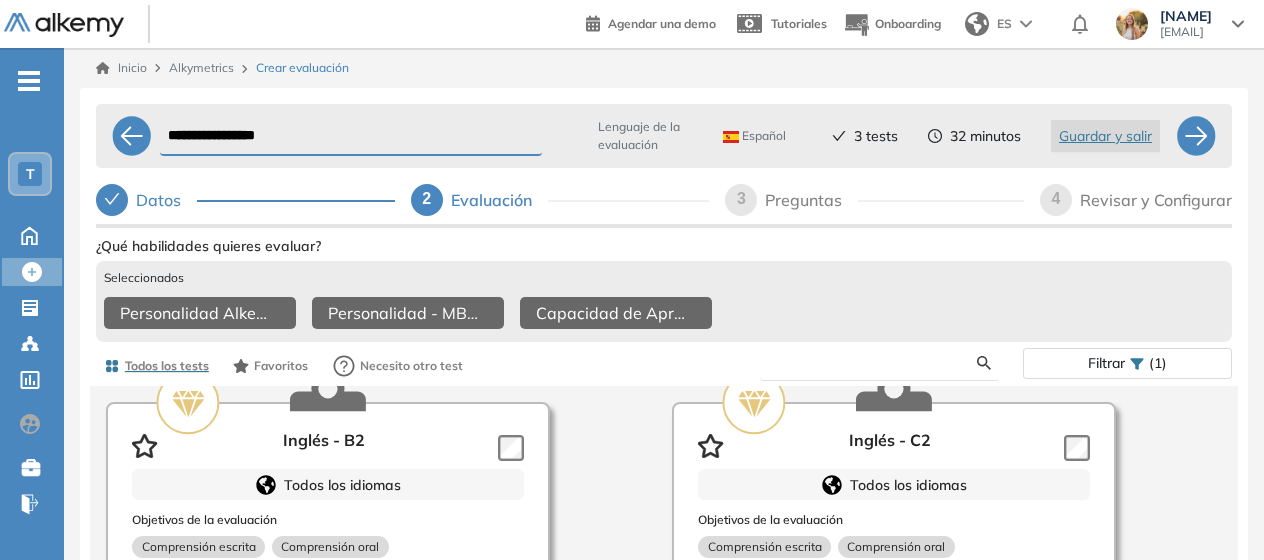 scroll, scrollTop: 0, scrollLeft: 0, axis: both 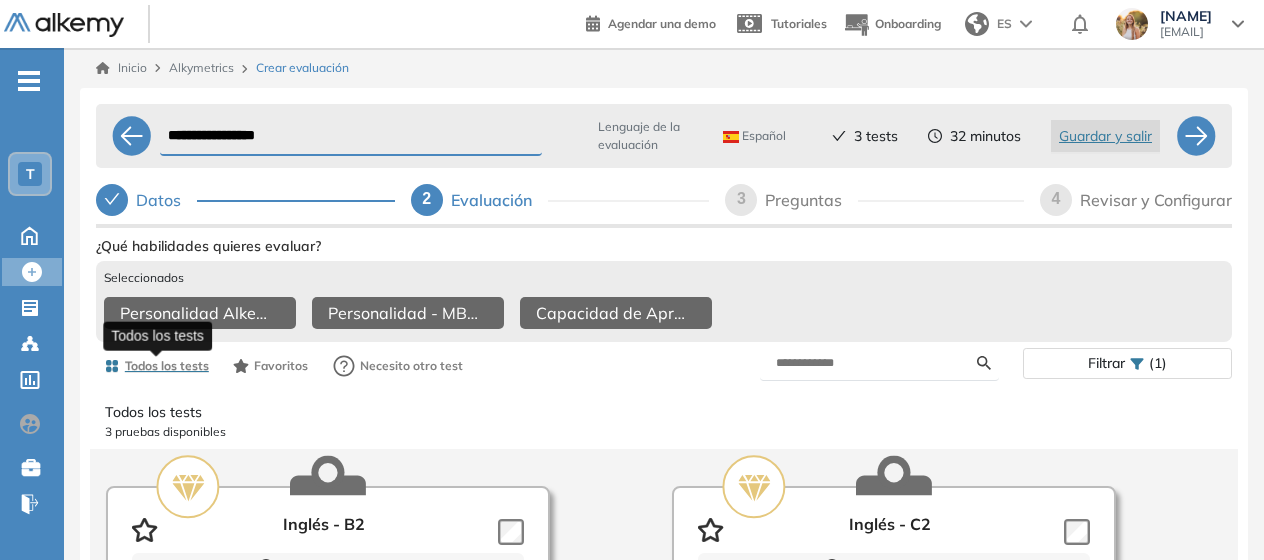 click on "Ver preguntas de muestra Demo Experiencia Starter  Validado undefined minutos  Pregunta Disponible en Español Tipo de preguntas Este test cubre: Velocidad Atención visual Precisión operativa Capacidad de concentración Estadísticas Prueba realizada por +100 candidatos 50% Puntaje promedio <31% Principiante >31% En desarrollo >46% Óptimo >64% Avanzado Experto Usado por Descripcion del test ¿Qué habilidades quieres evaluar? Seleccionados   Personalidad Alkemy - INAP   Personalidad - MBTI   Capacidad de Aprendizaje en Adultos Todos los tests   Favoritos   Necesito otro test   Filtrar  (1) Todos los tests 3 pruebas disponibles Inglés - B2  Todos los idiomas Objetivos de la evaluación Comprensión escrita Comprensión oral Gramática y vocabulari... Escritura Speaking Roles target Administrativo y Gesti... Atención al Cliente Comercial Producción y Manufactu... Recursos Humanos y Cap... Salud, Medicina y Farm... Estadísticas +100 Candidatos 71% Puntaje promedio < 100% A1 -sad Creado por Usado por 17 12" at bounding box center [664, 539] 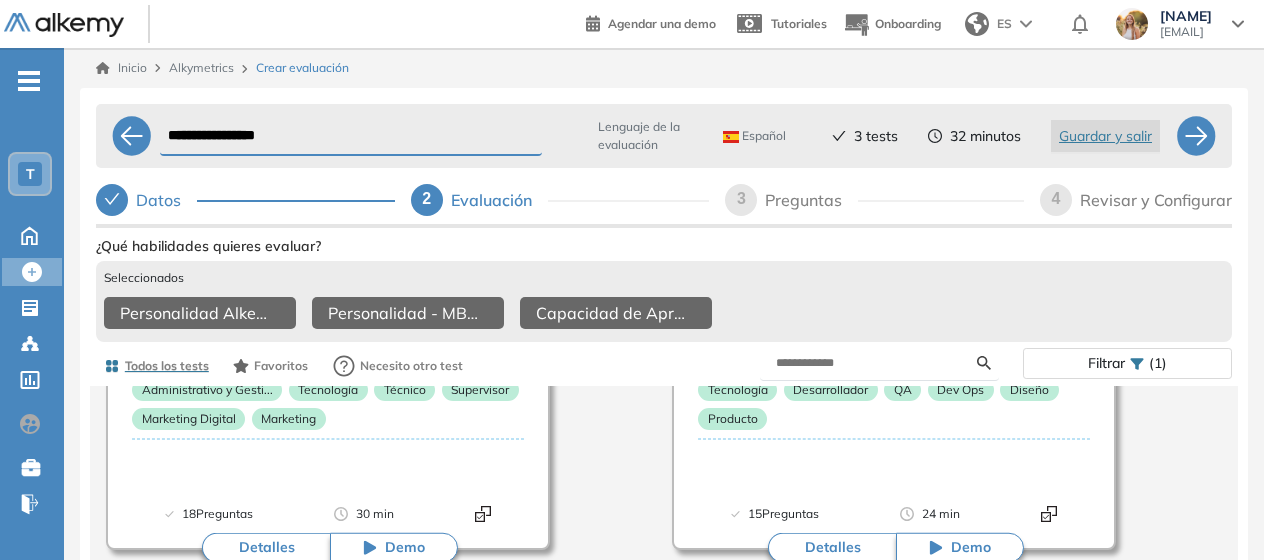 scroll, scrollTop: 2634, scrollLeft: 0, axis: vertical 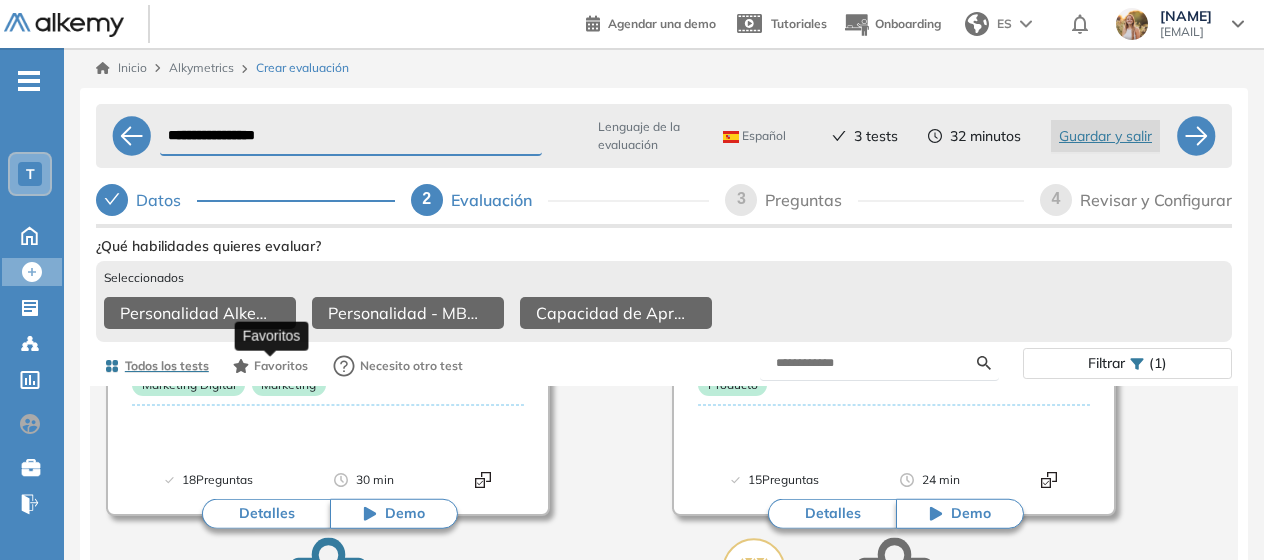 click on "Favoritos" at bounding box center [281, 366] 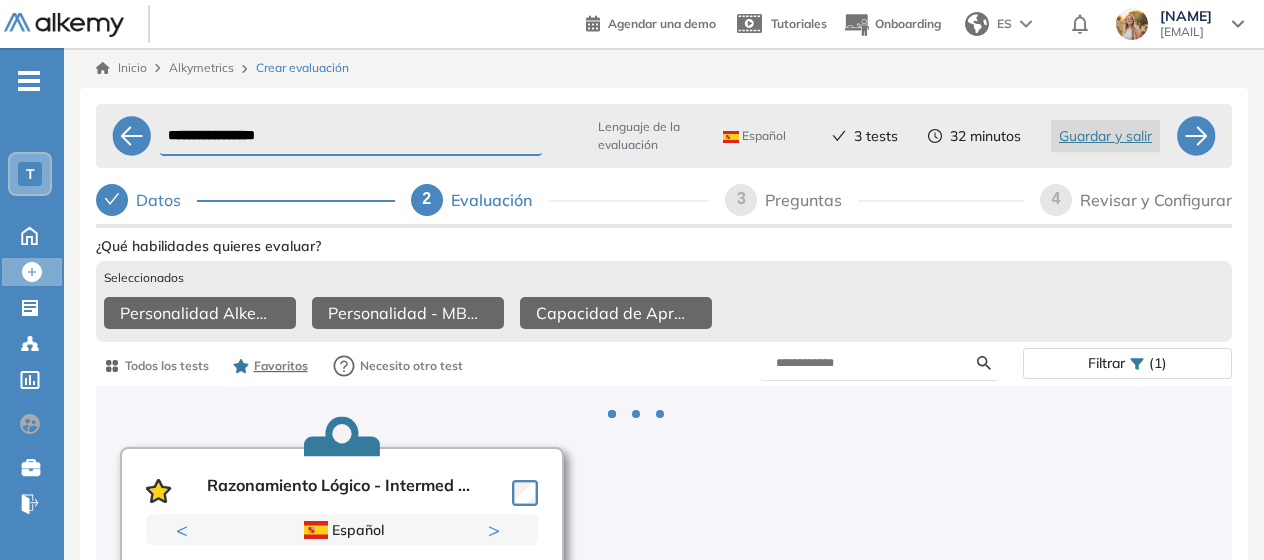 scroll, scrollTop: 109, scrollLeft: 0, axis: vertical 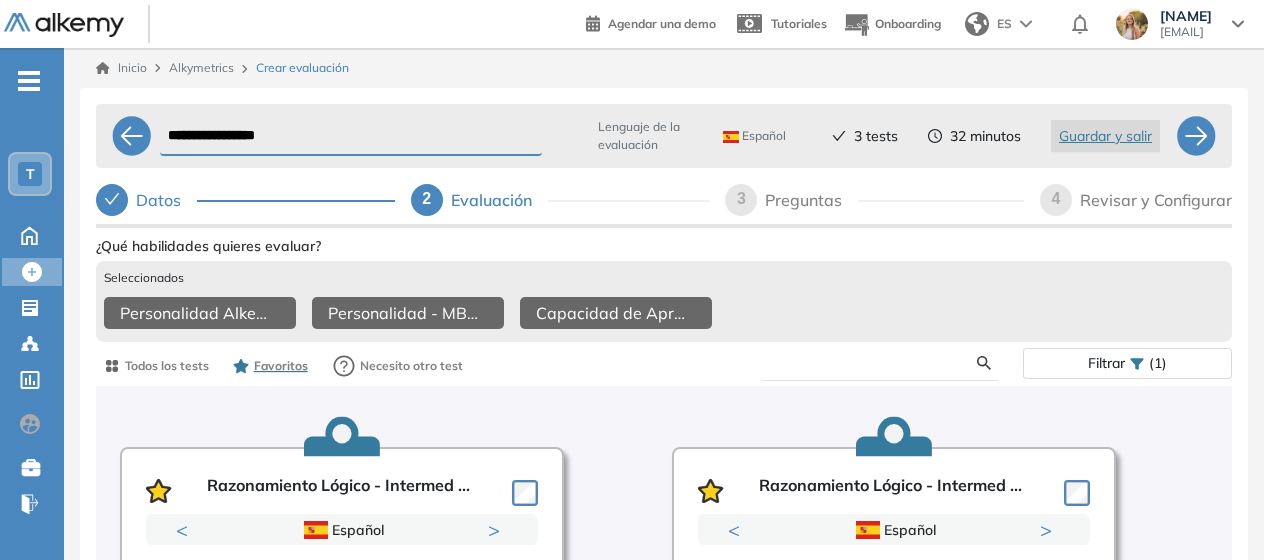 click at bounding box center (877, 363) 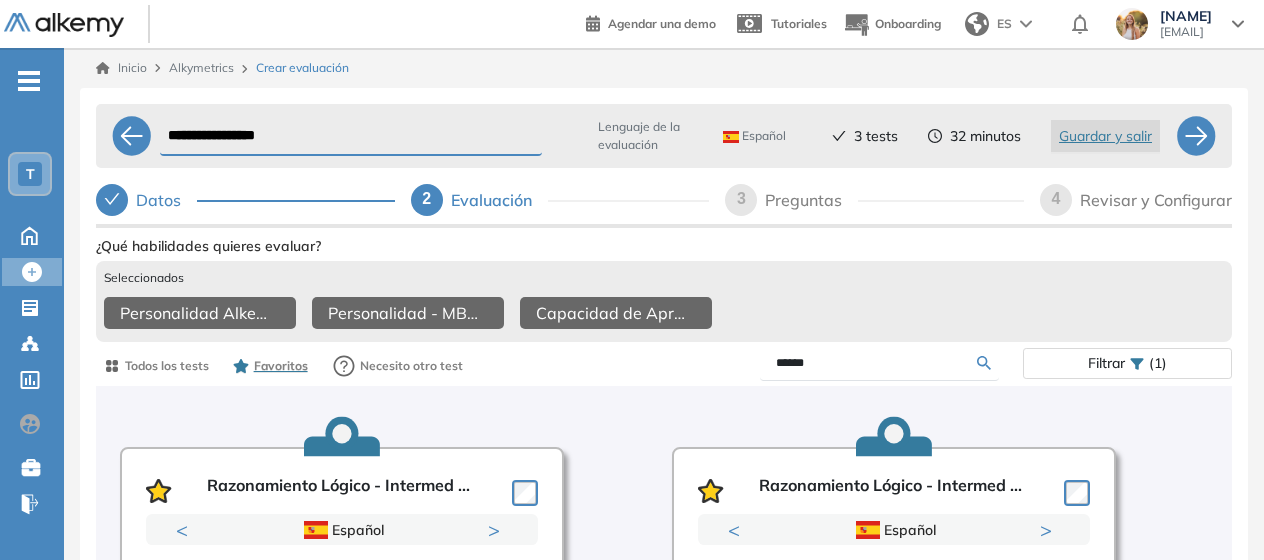 type on "******" 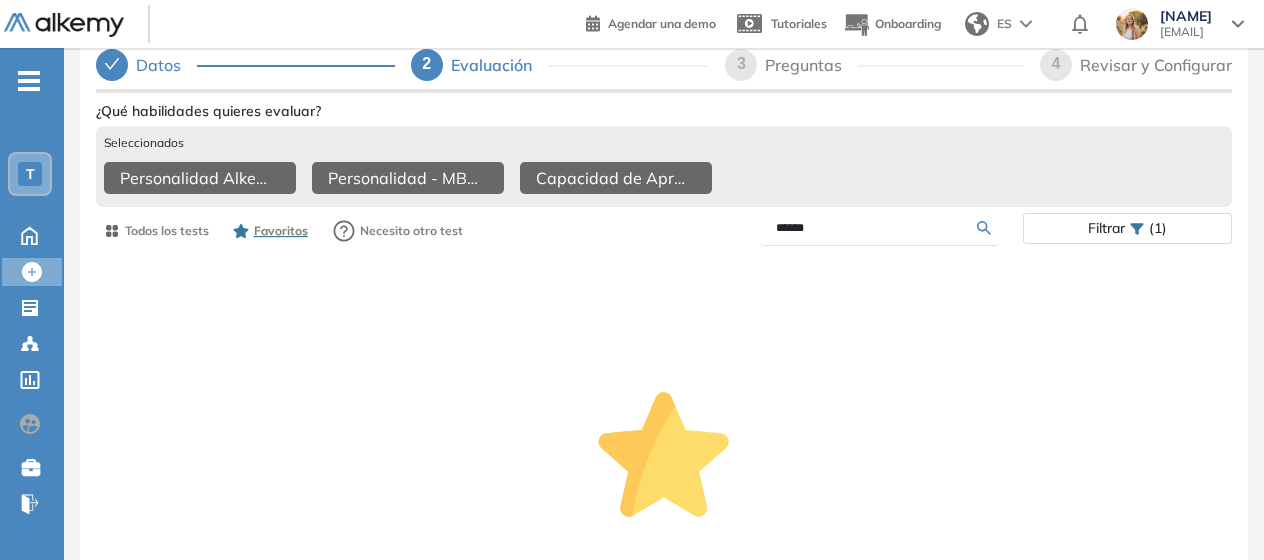 scroll, scrollTop: 0, scrollLeft: 0, axis: both 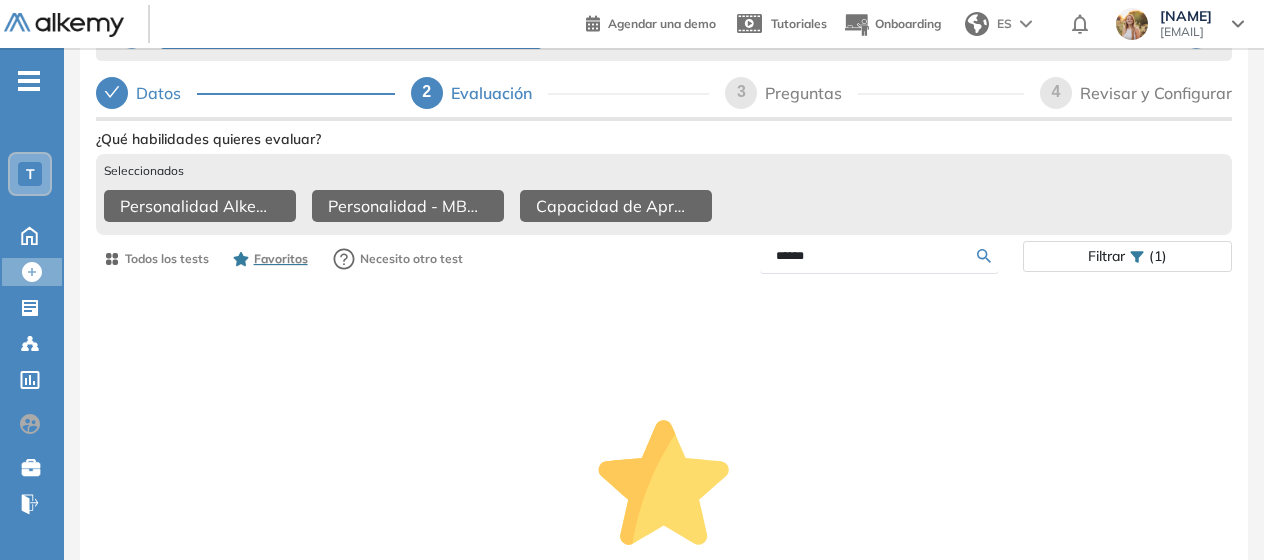 click on "******" at bounding box center [877, 256] 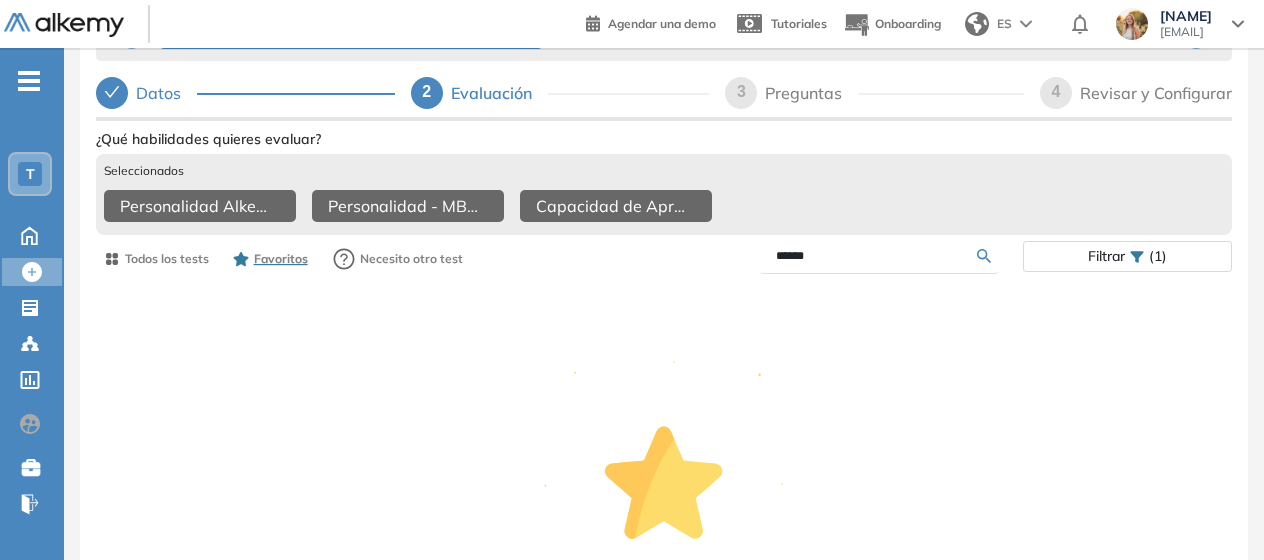 click on "******" at bounding box center (877, 256) 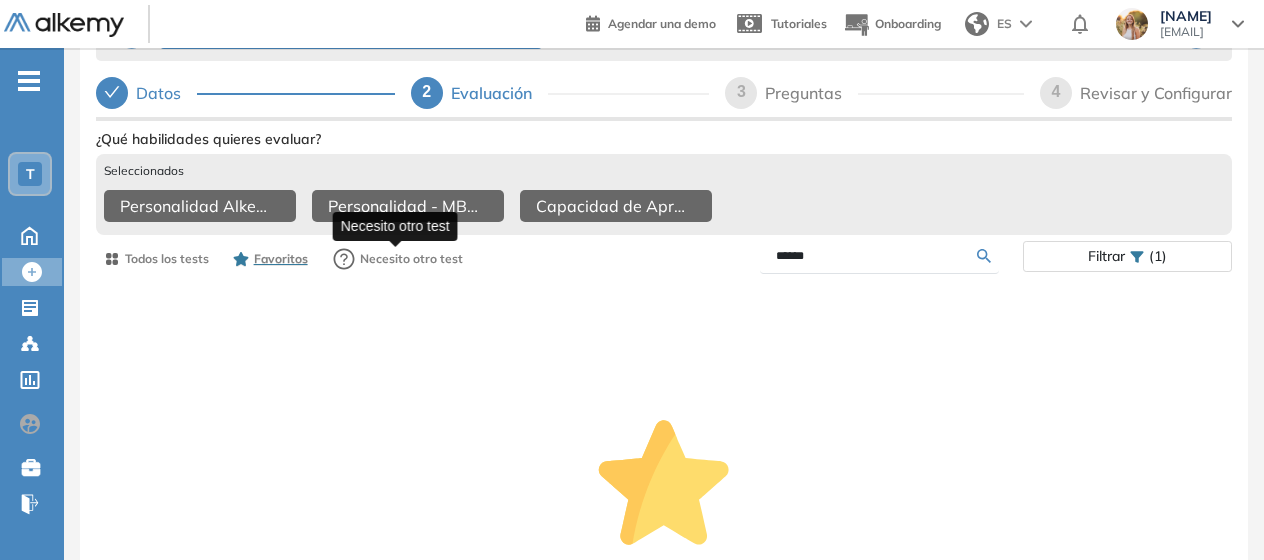 click on "Necesito otro test" at bounding box center [411, 259] 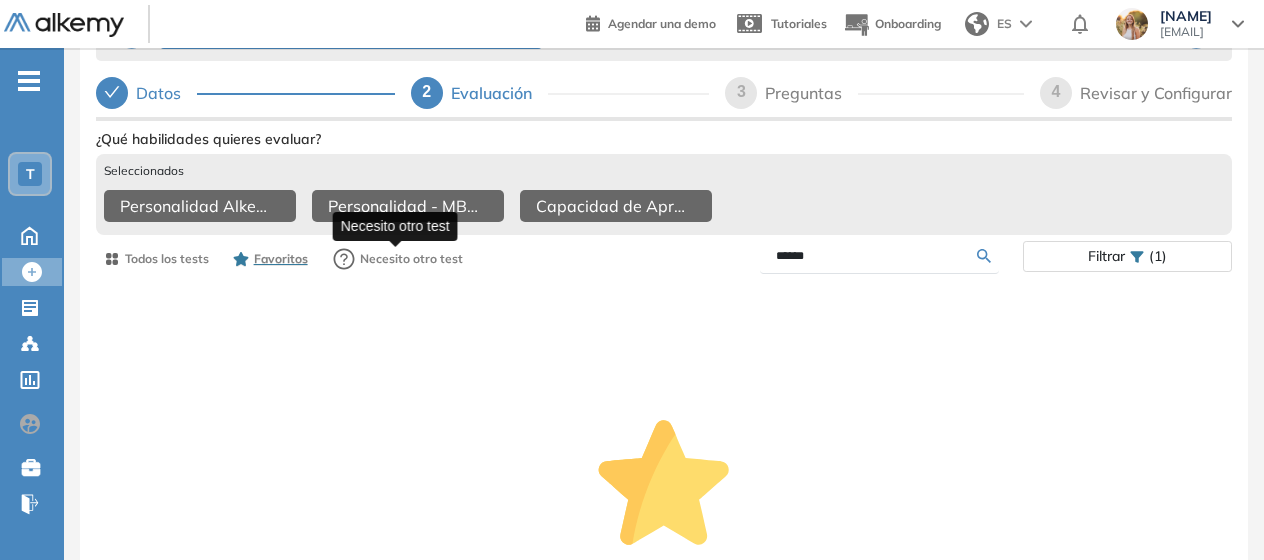 click on "Todos los tests" at bounding box center (156, 259) 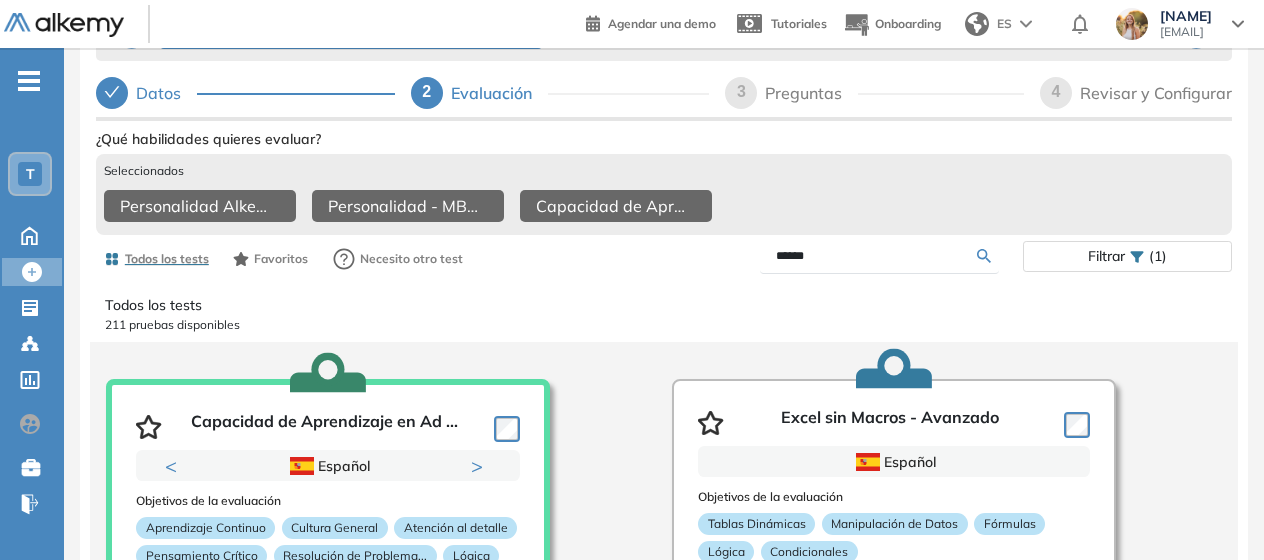 drag, startPoint x: 858, startPoint y: 258, endPoint x: 676, endPoint y: 276, distance: 182.88794 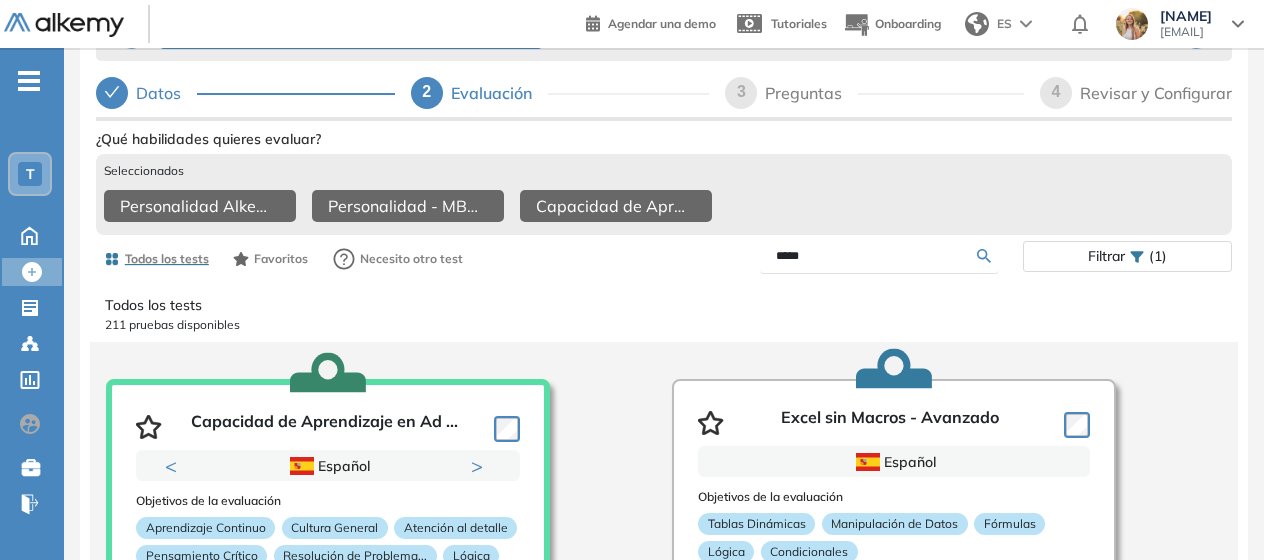 type on "****" 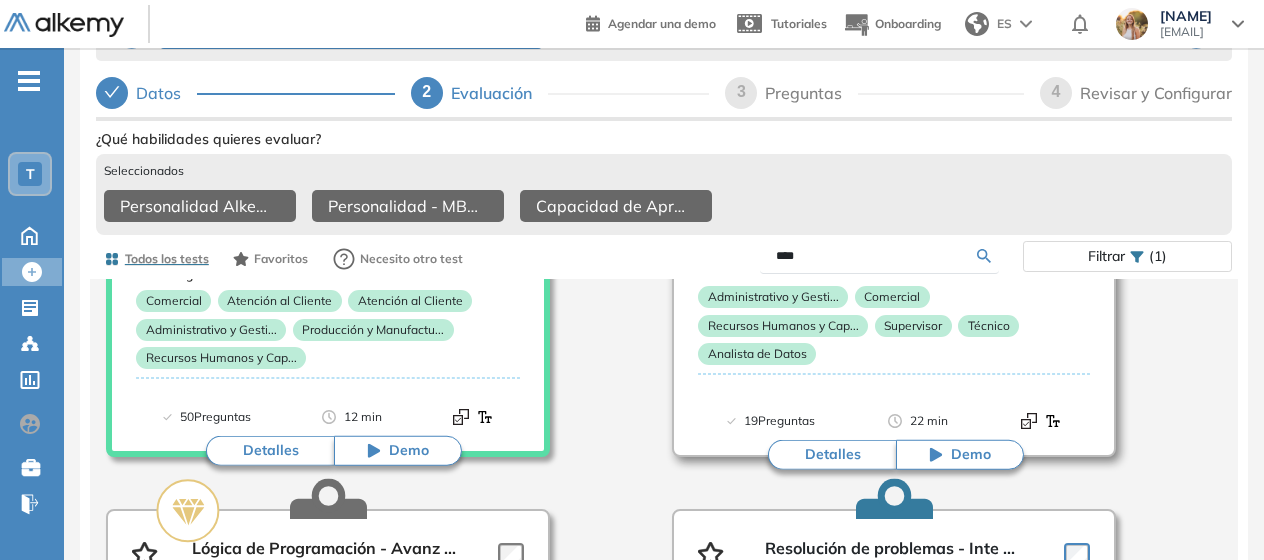 scroll, scrollTop: 279, scrollLeft: 0, axis: vertical 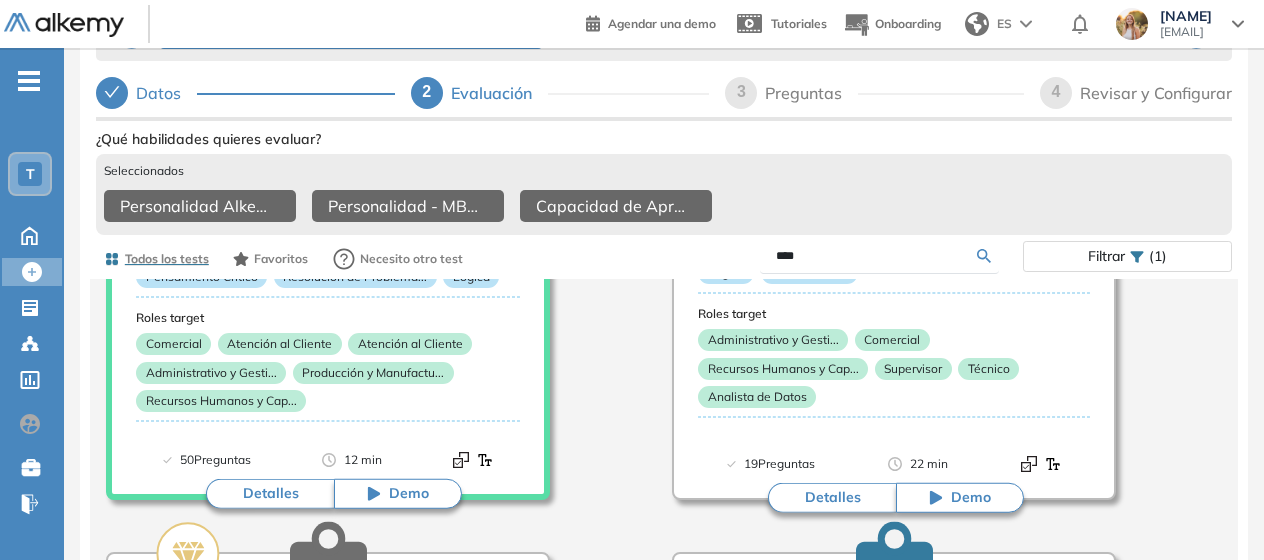 drag, startPoint x: 824, startPoint y: 268, endPoint x: 689, endPoint y: 278, distance: 135.36986 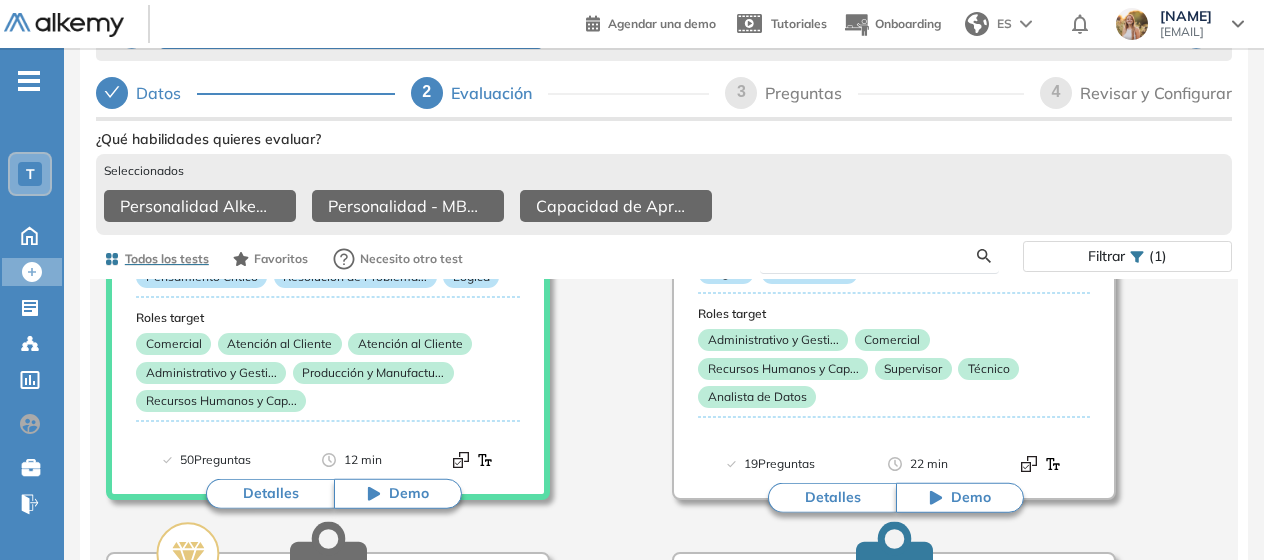 scroll, scrollTop: 0, scrollLeft: 0, axis: both 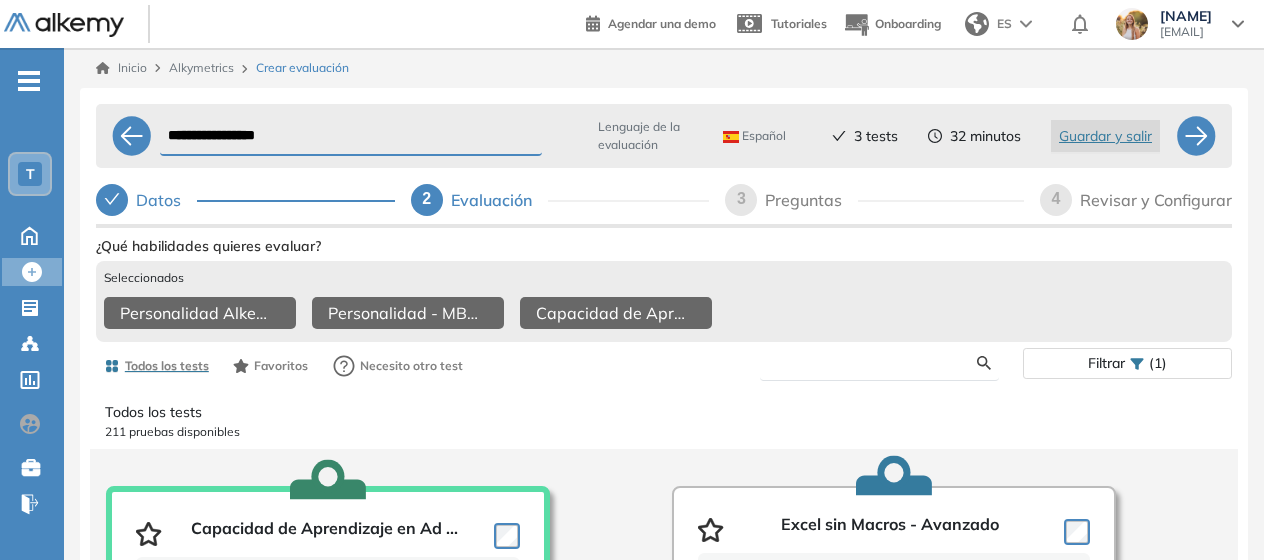 type 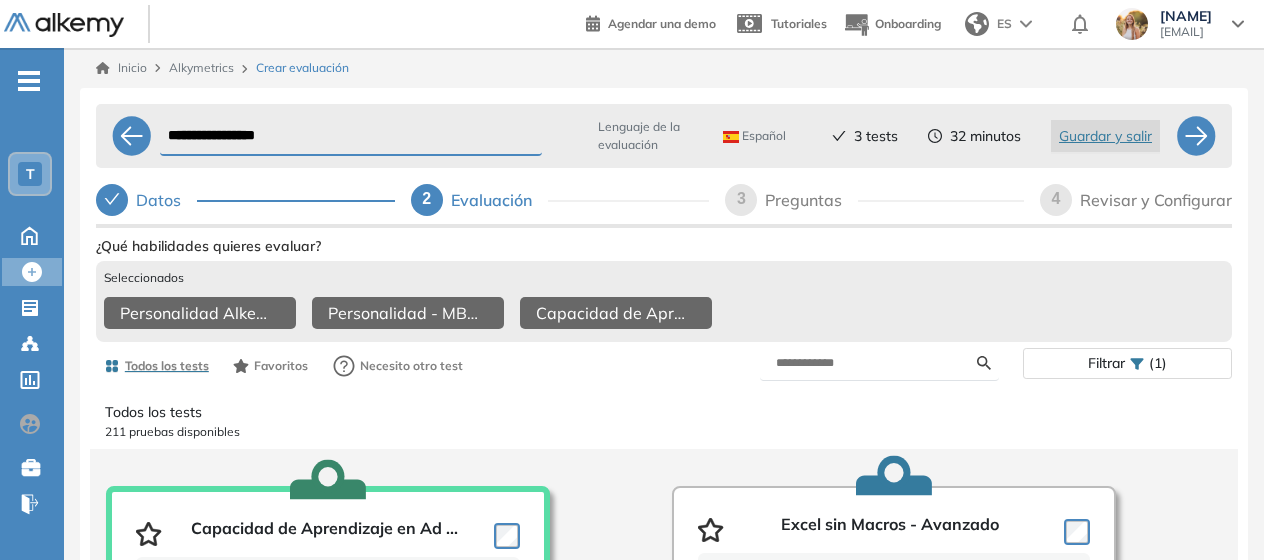 click on "**********" at bounding box center [664, 403] 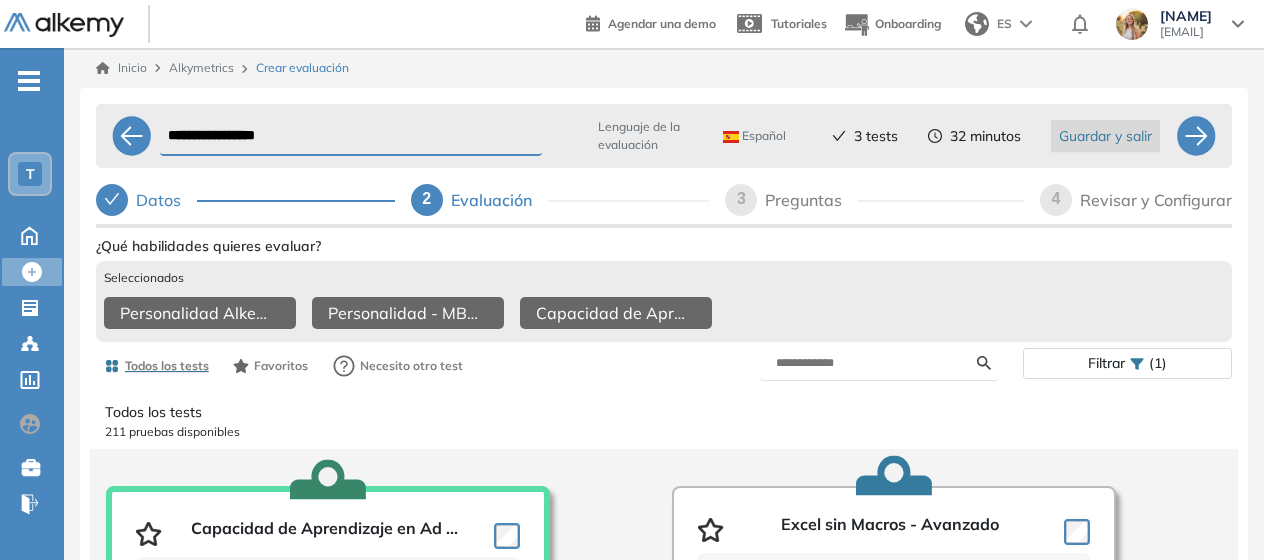 select on "*****" 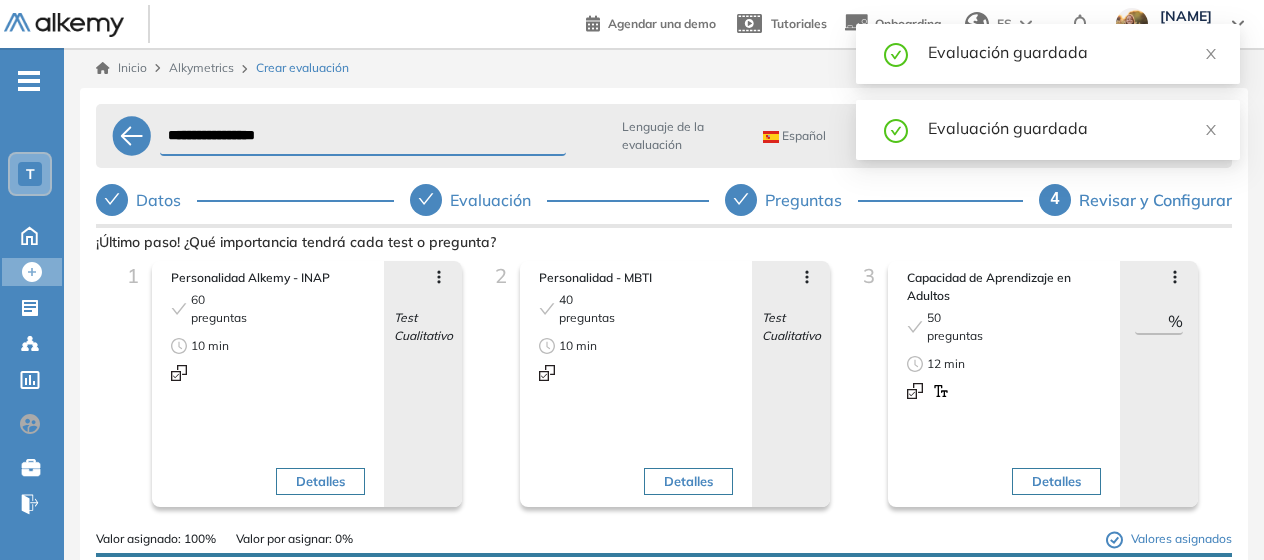 click on "Preguntas" at bounding box center (874, 200) 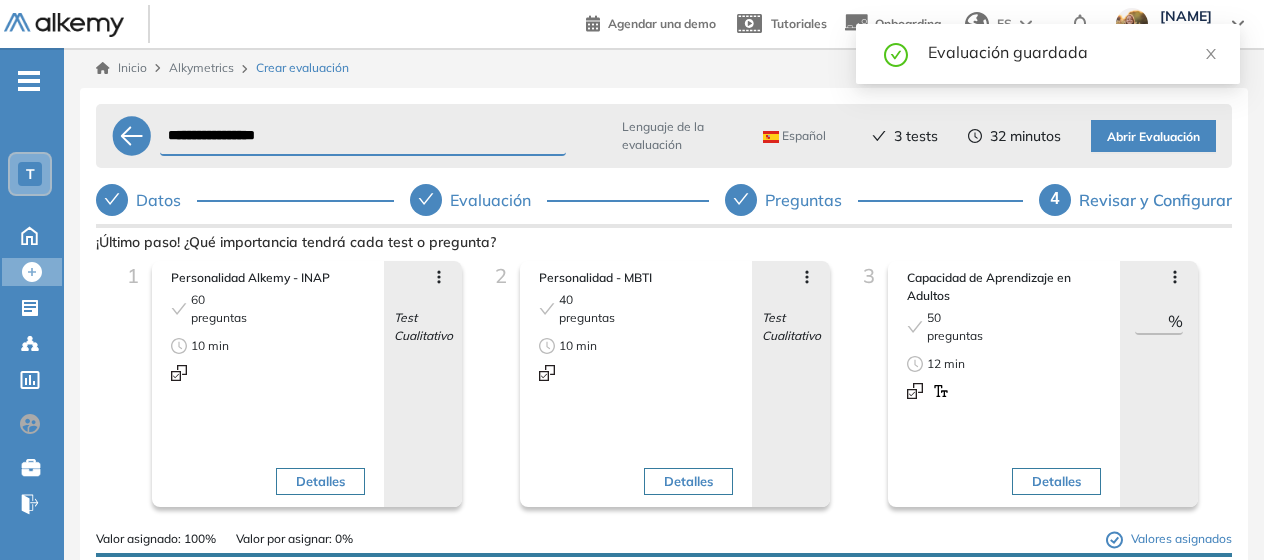 click on "Abrir Evaluación" at bounding box center [1153, 137] 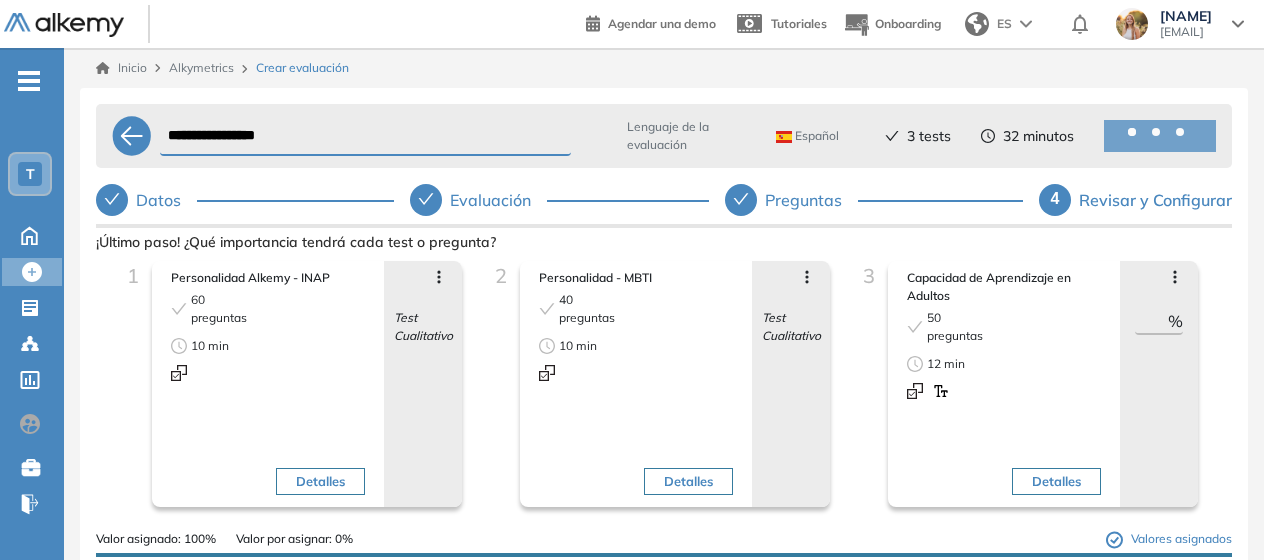 select on "*****" 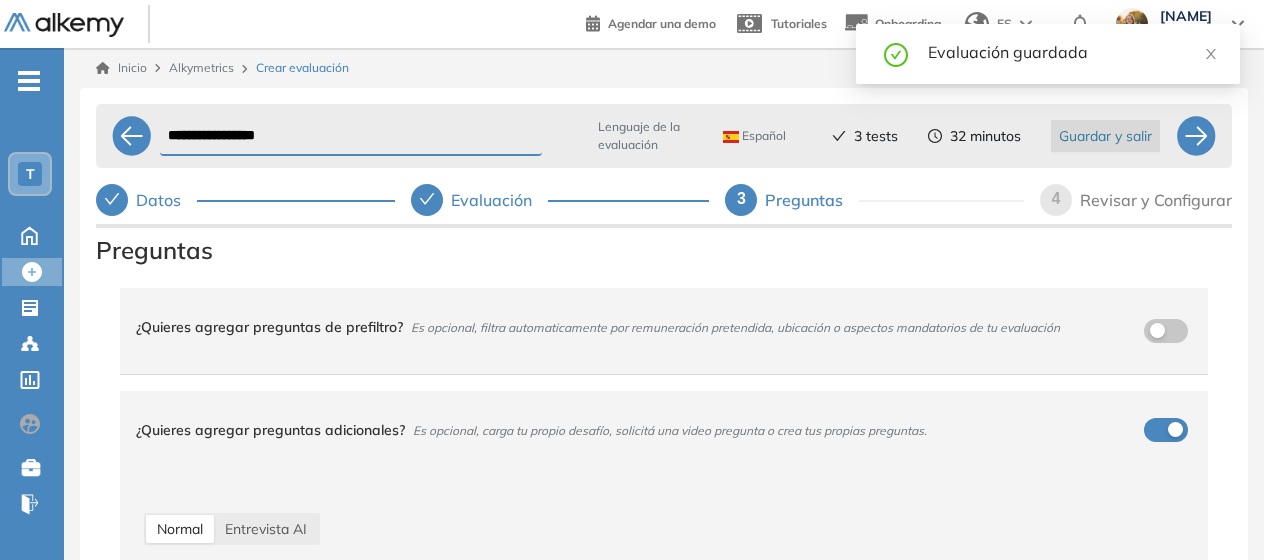 scroll, scrollTop: 546, scrollLeft: 0, axis: vertical 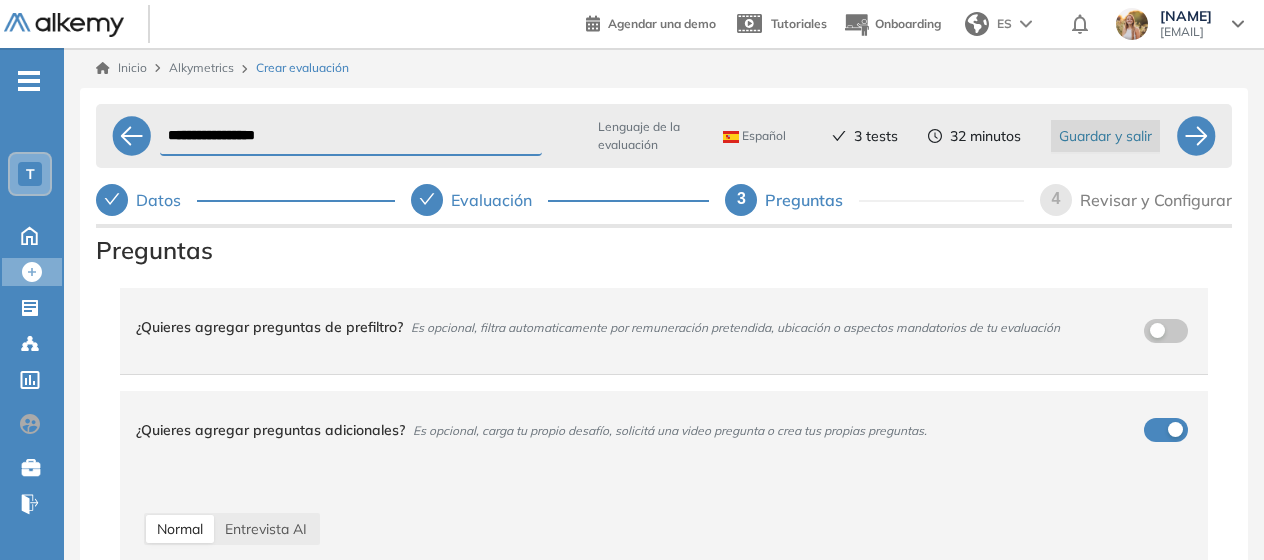 click on "Guardar y salir" at bounding box center [1105, 136] 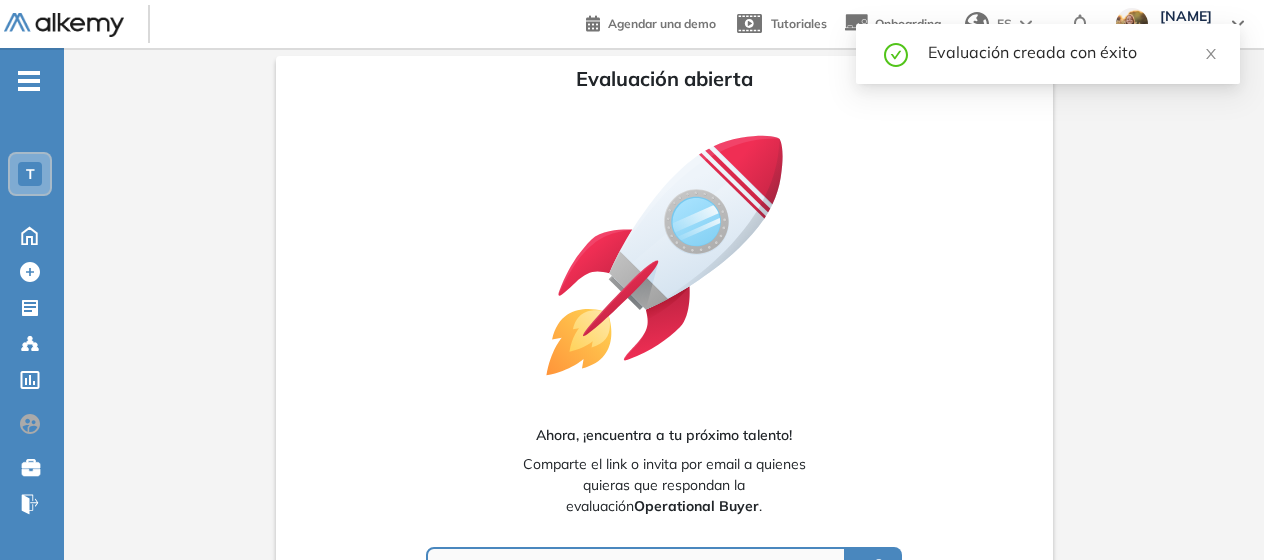 click on "Evaluación abierta Ahora, ¡encuentra a tu próximo talento! Comparte el link o invita por email a quienes quieras que respondan la evaluación  Operational Buyer . Comparte la evaluación Invitar por email Crear oferta de trabajo" at bounding box center [664, 410] 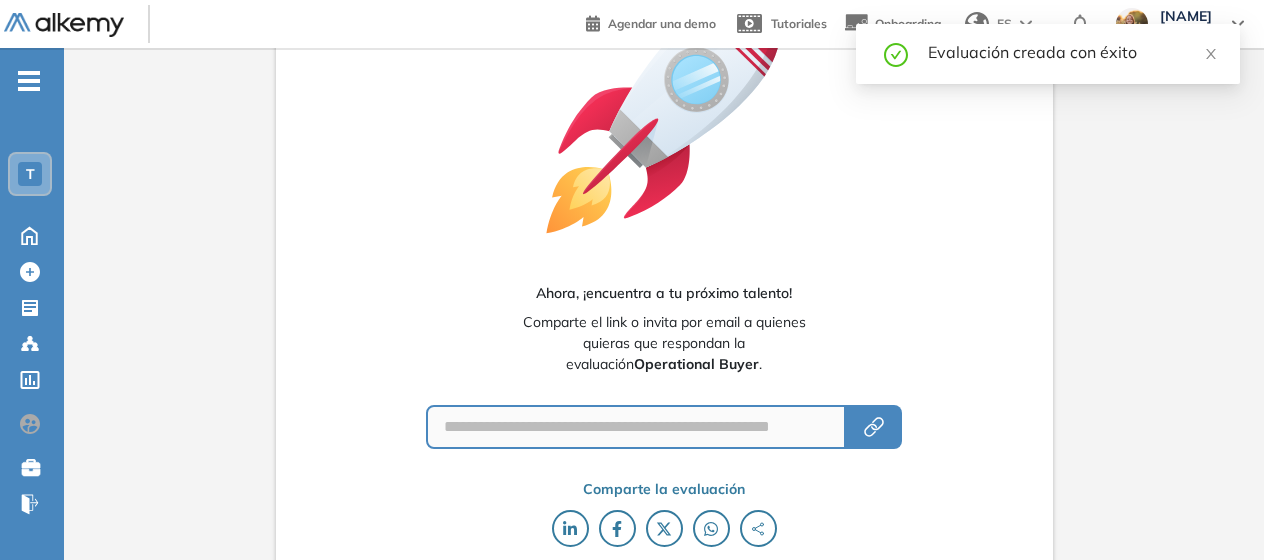 scroll, scrollTop: 143, scrollLeft: 0, axis: vertical 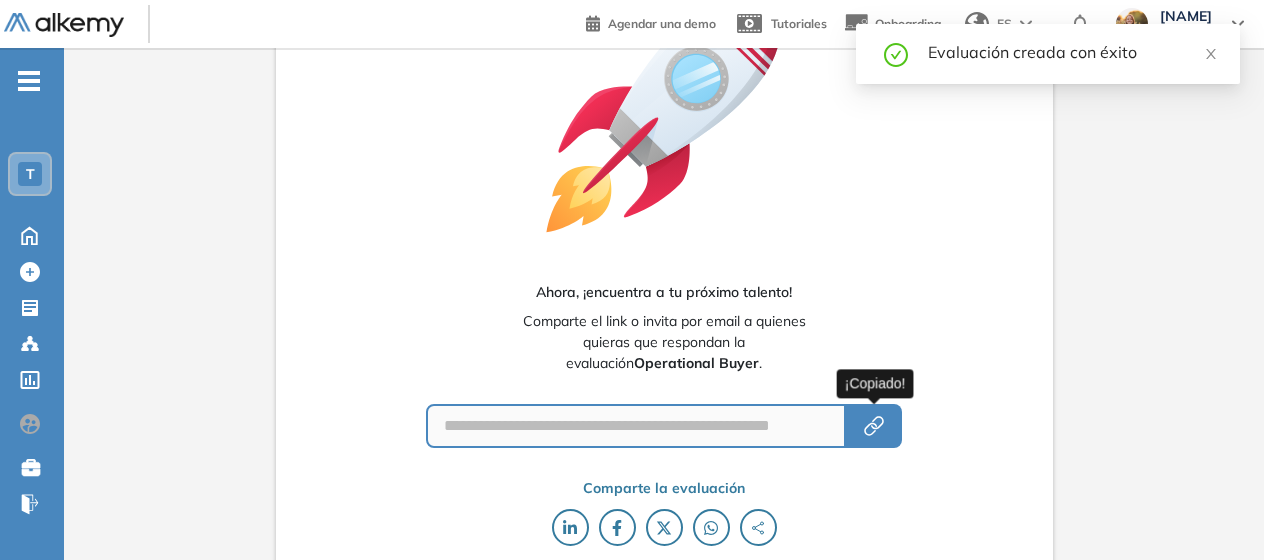 click at bounding box center [874, 426] 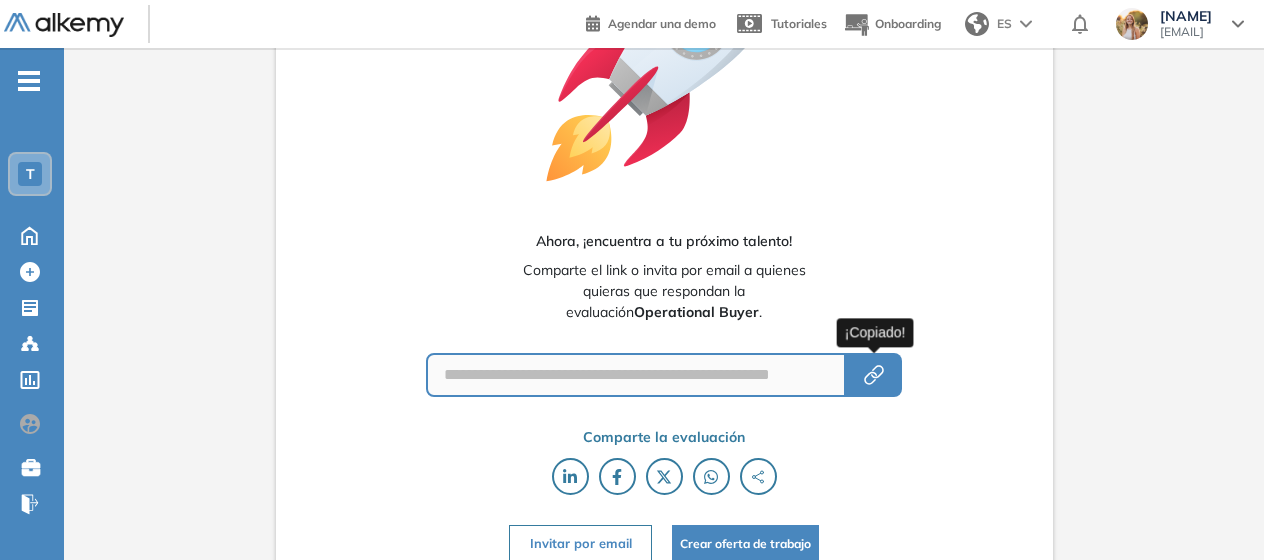 scroll, scrollTop: 0, scrollLeft: 0, axis: both 